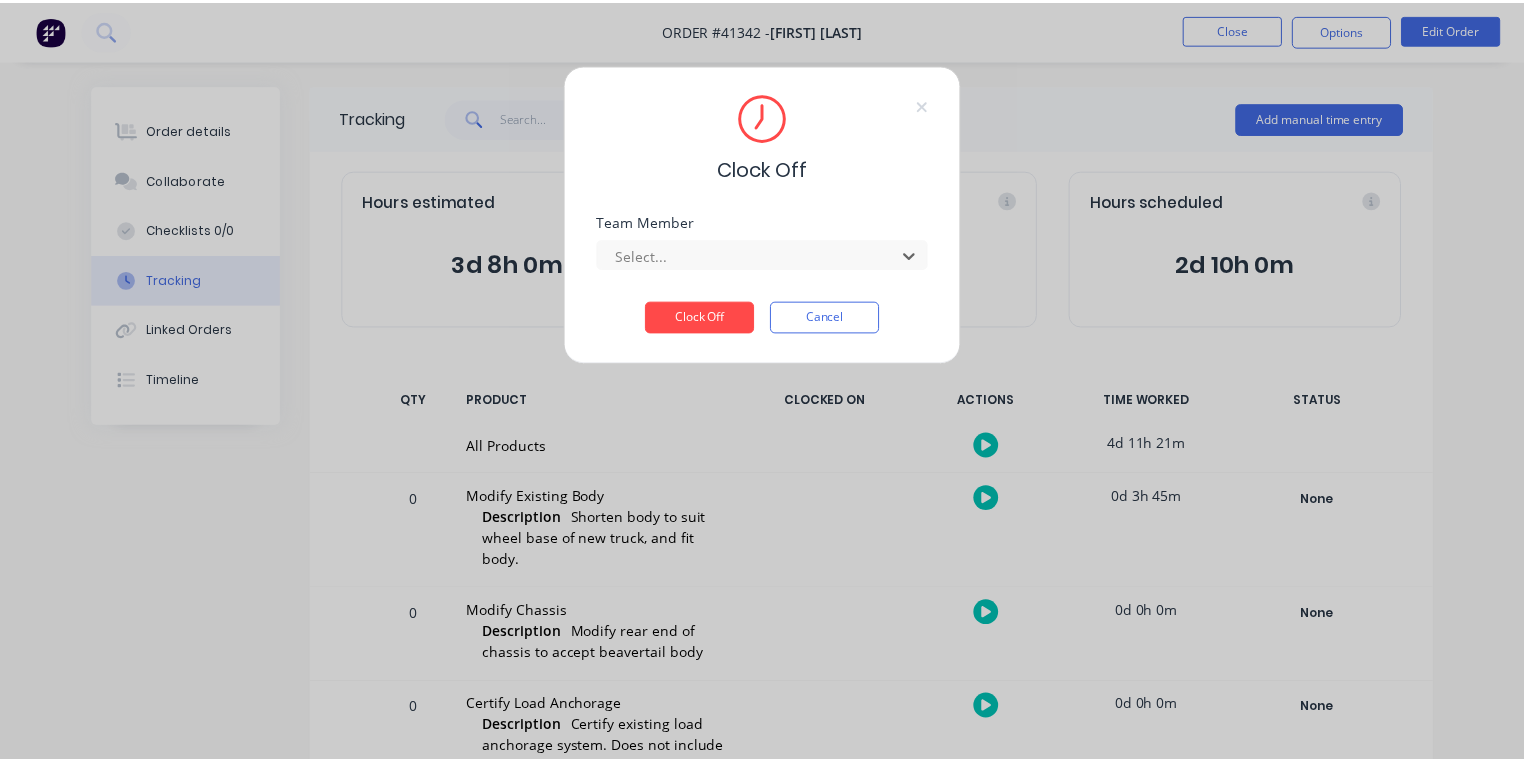 scroll, scrollTop: 680, scrollLeft: 0, axis: vertical 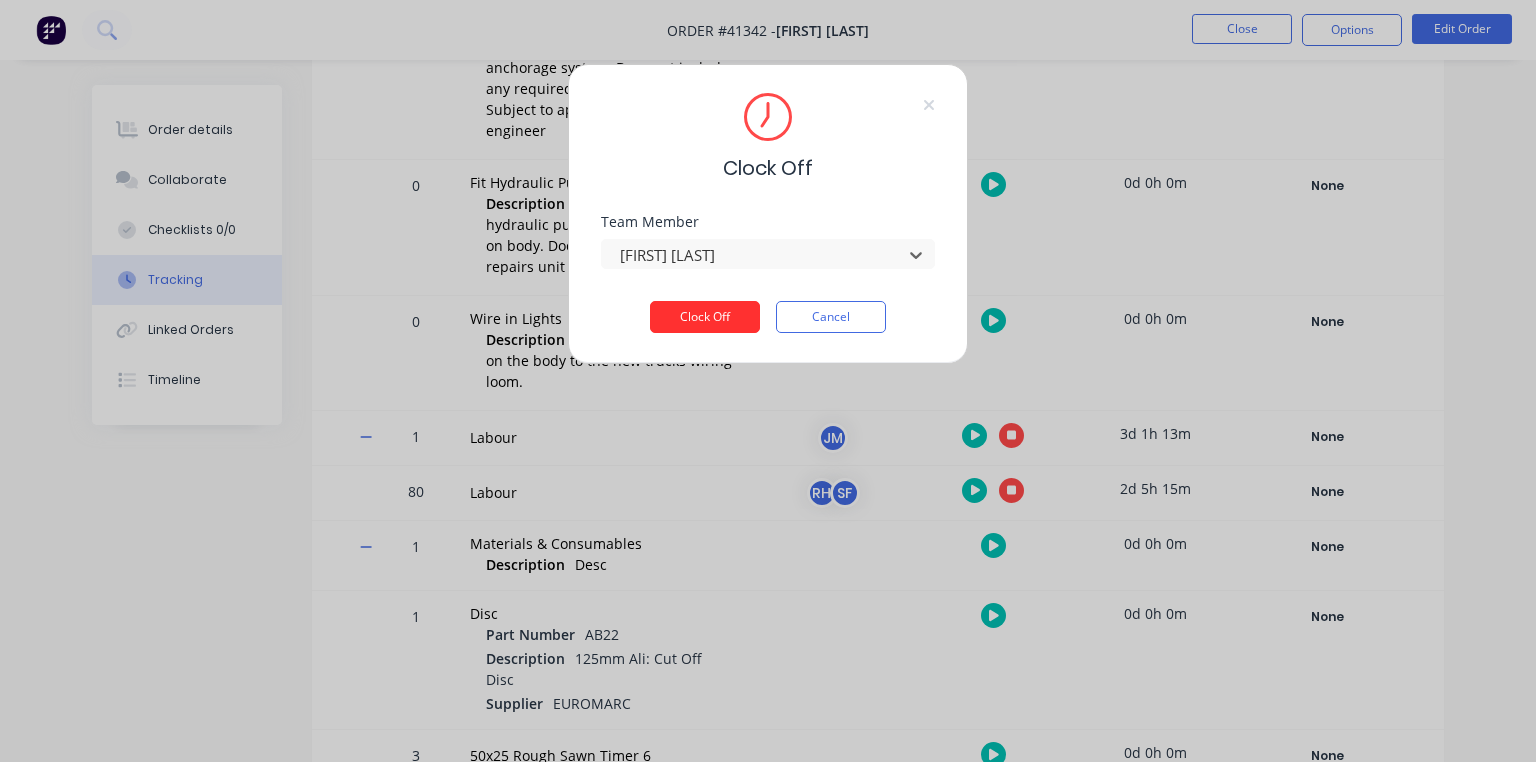 click on "Clock Off" at bounding box center (705, 317) 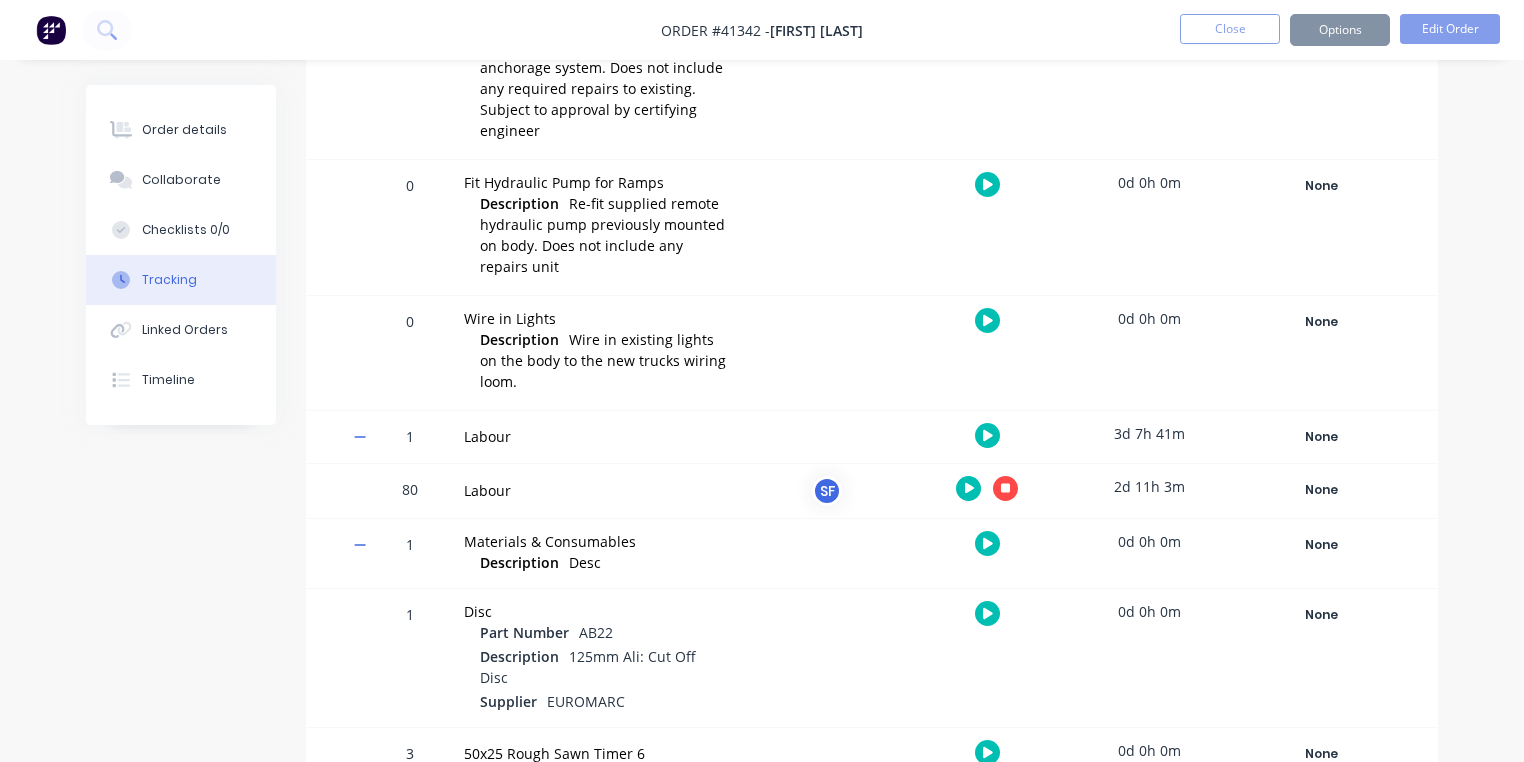 click at bounding box center (51, 30) 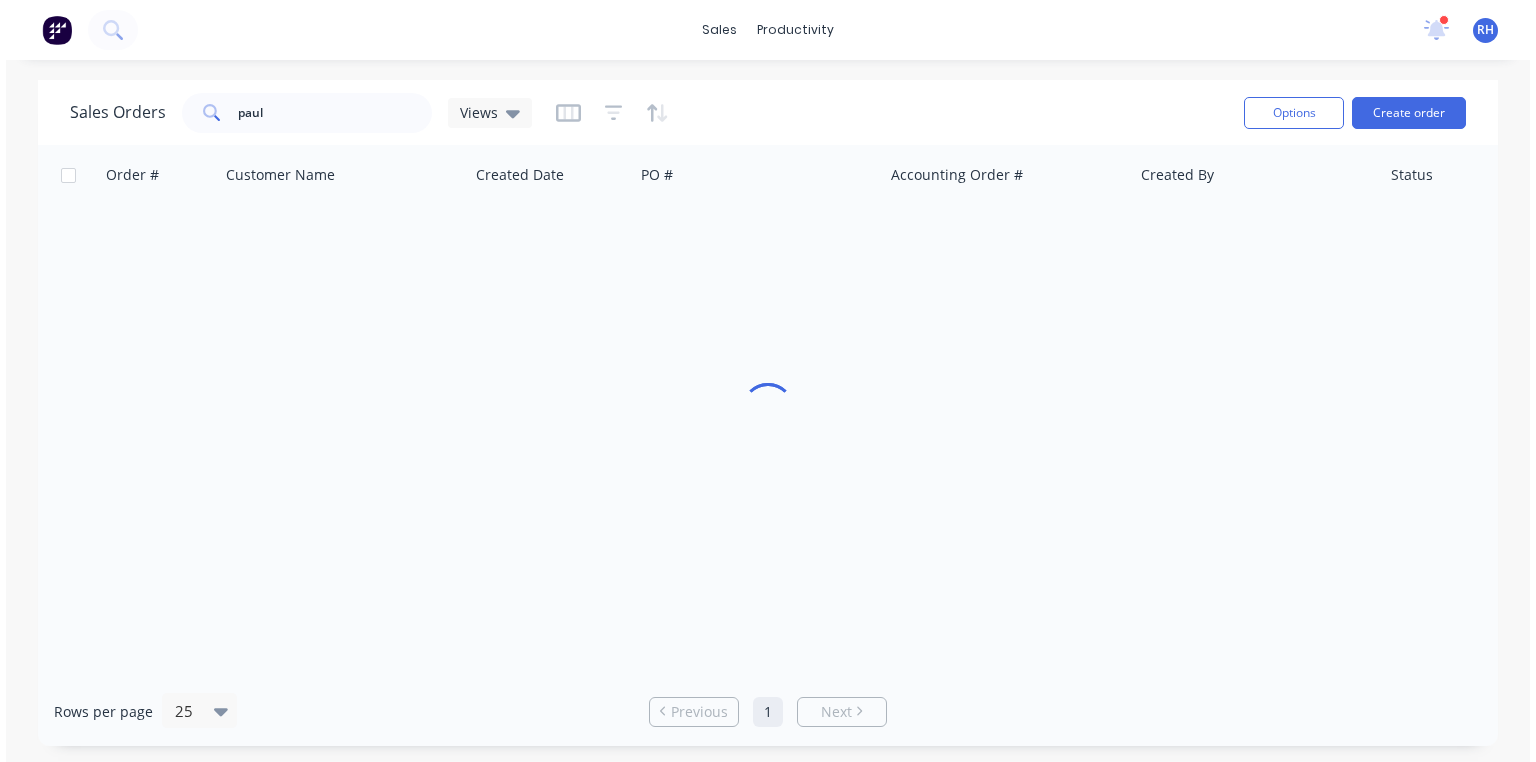 scroll, scrollTop: 0, scrollLeft: 0, axis: both 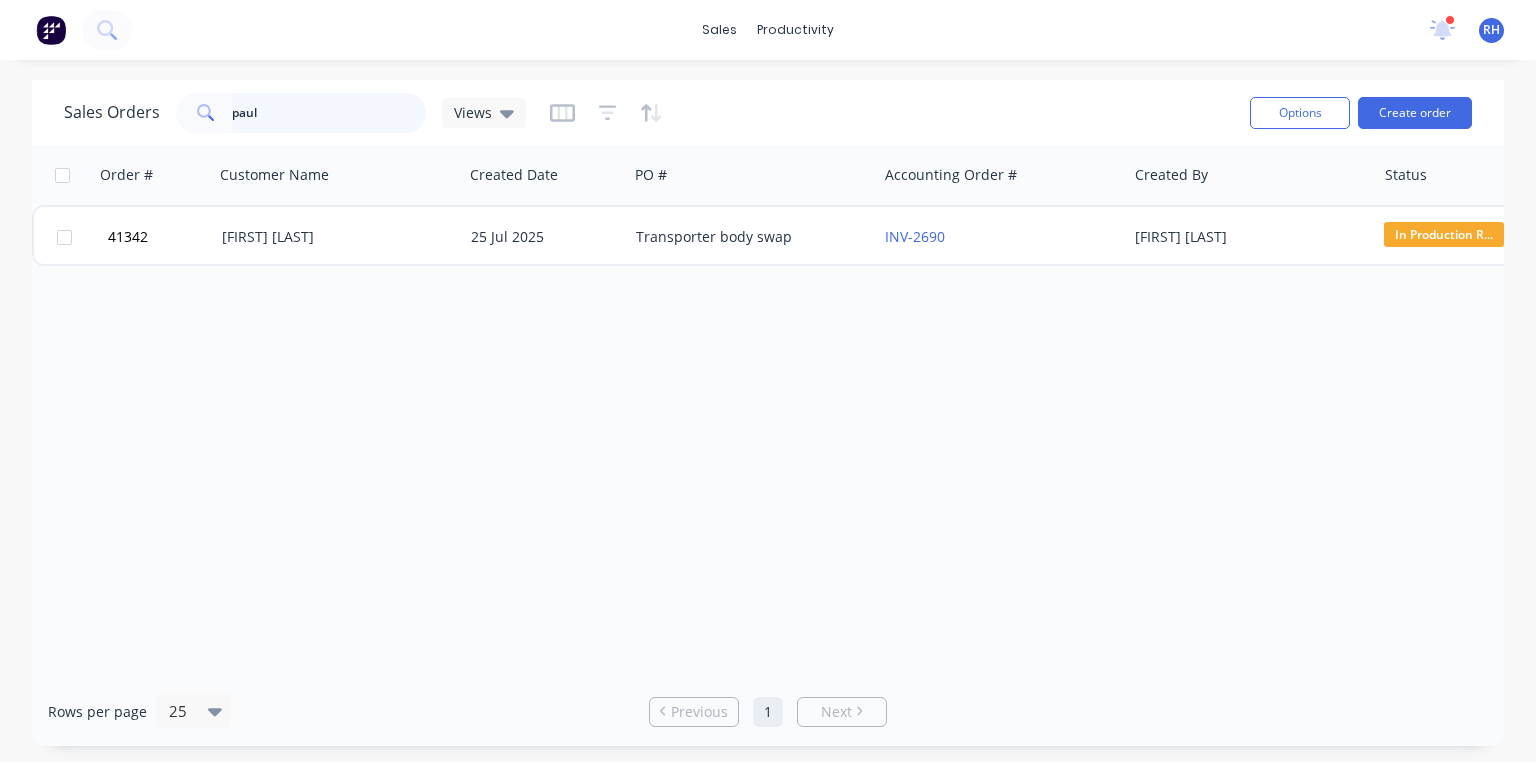 click on "paul" at bounding box center [329, 113] 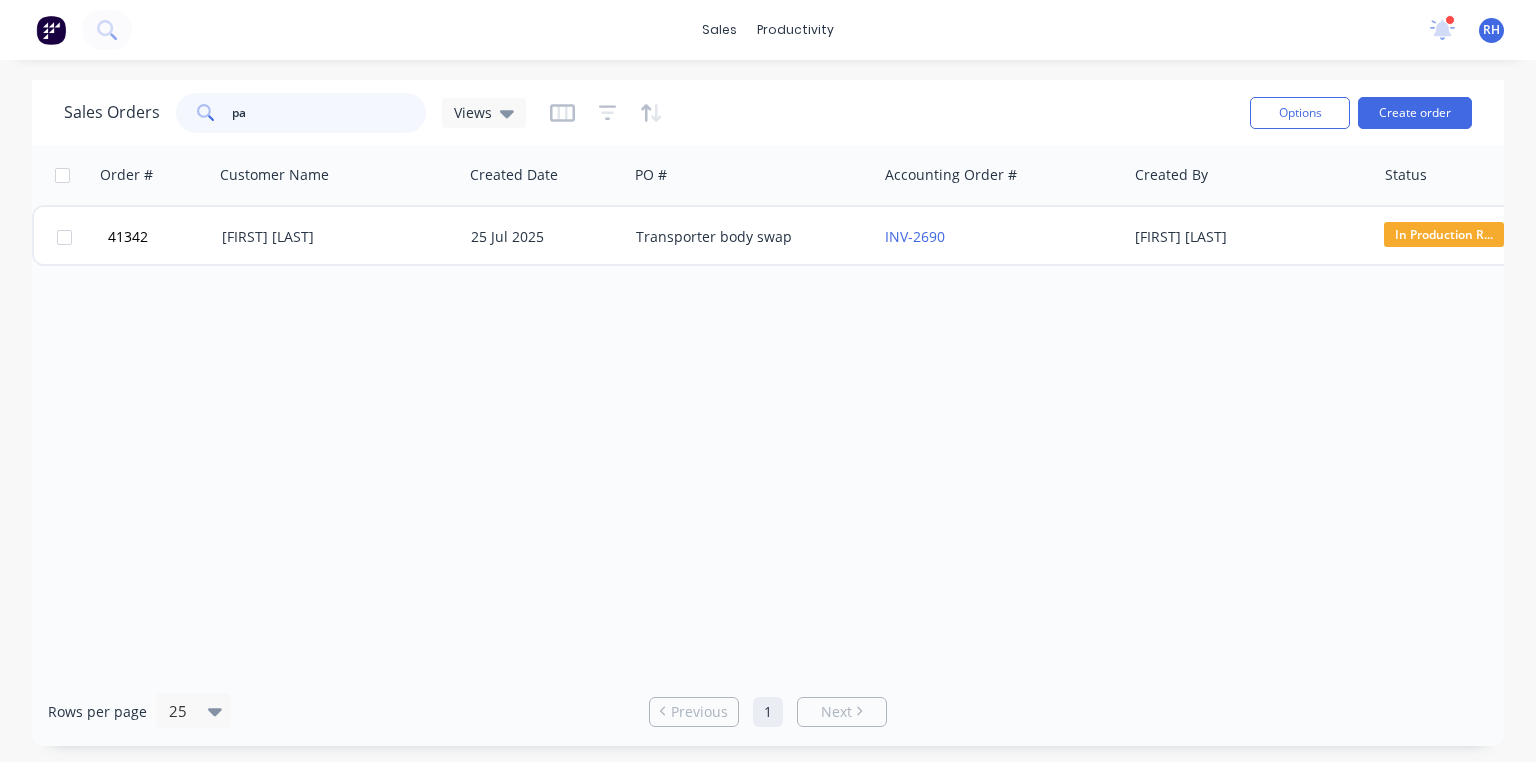type on "p" 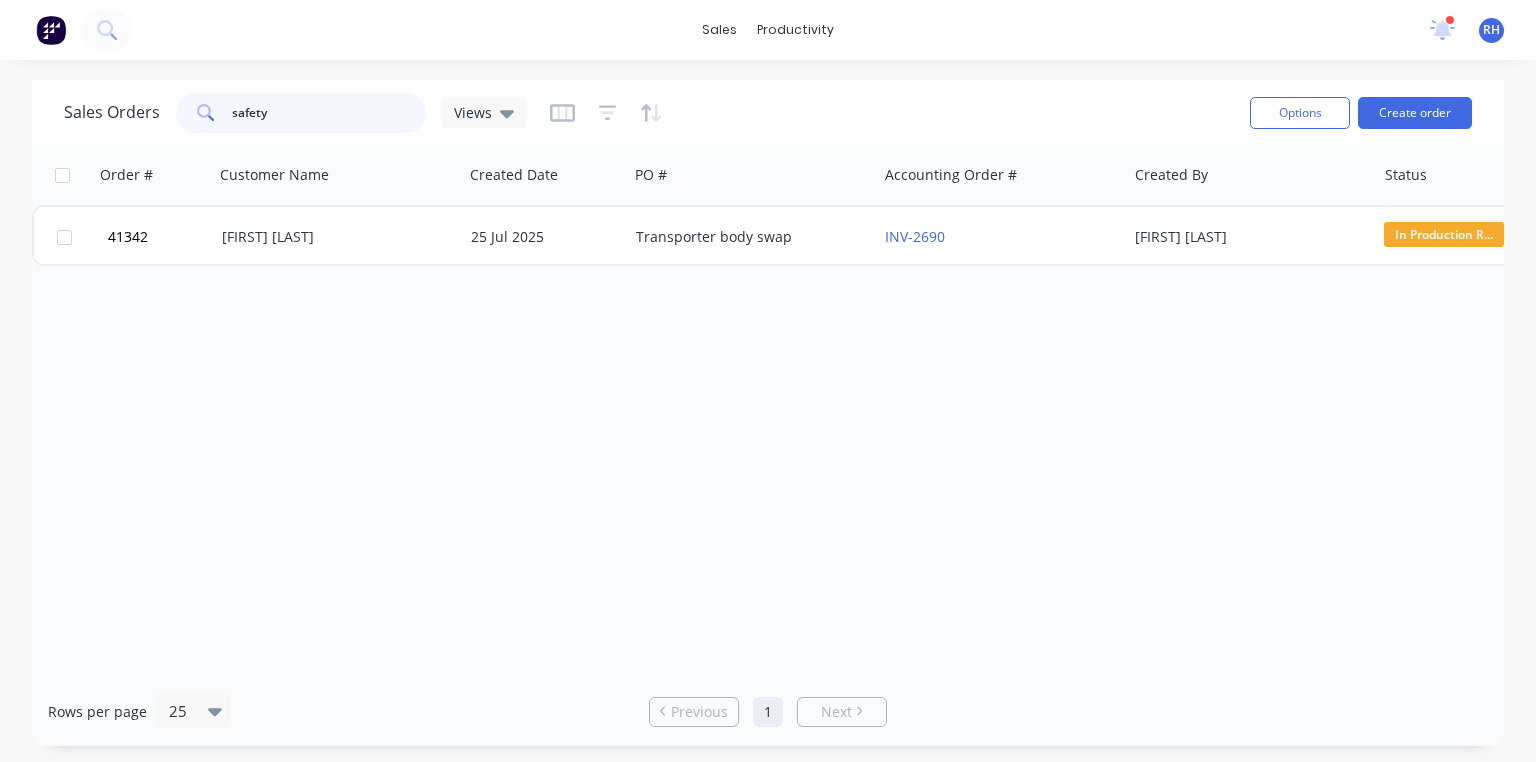 type on "safety" 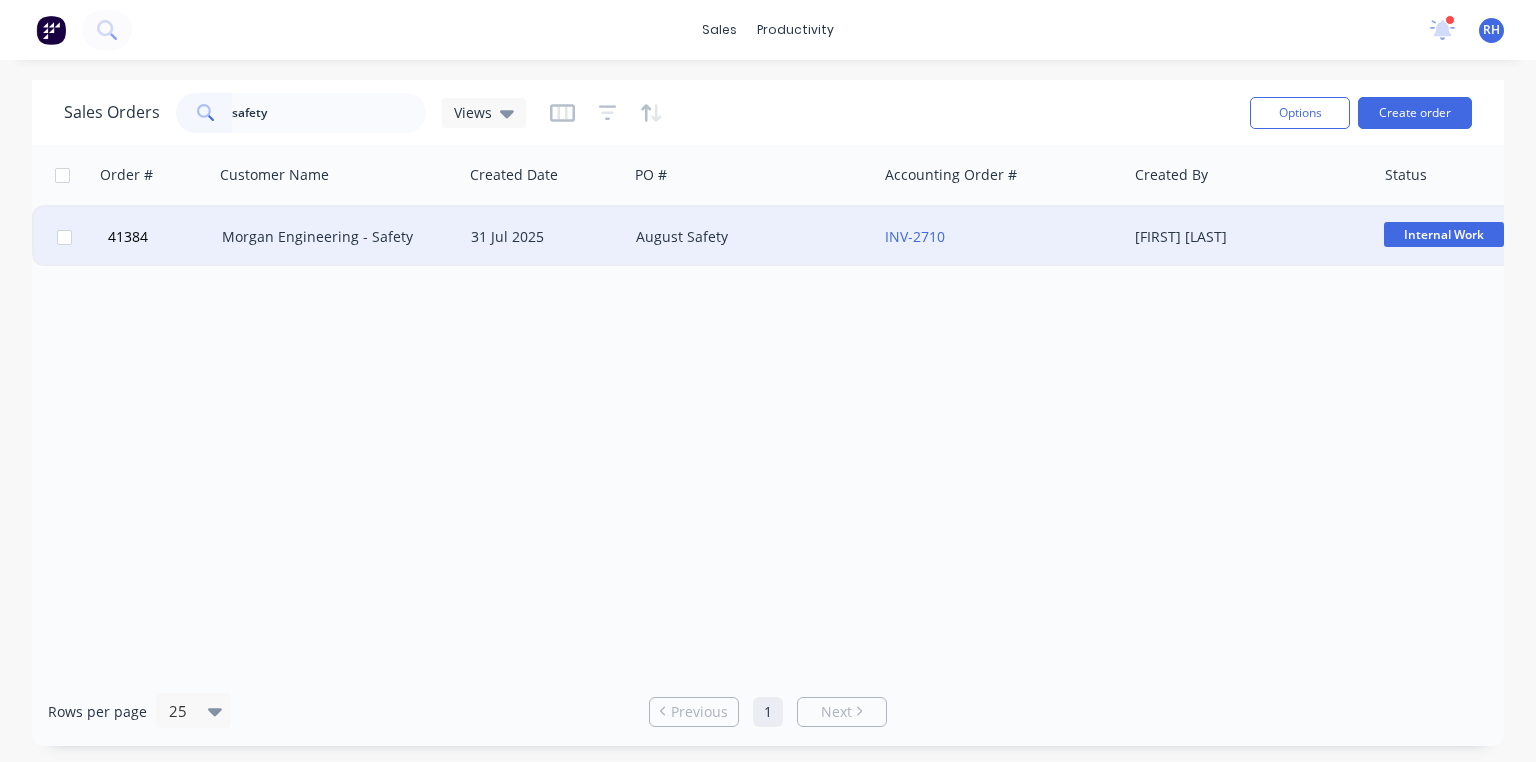 click on "Morgan Engineering - Safety" at bounding box center [333, 237] 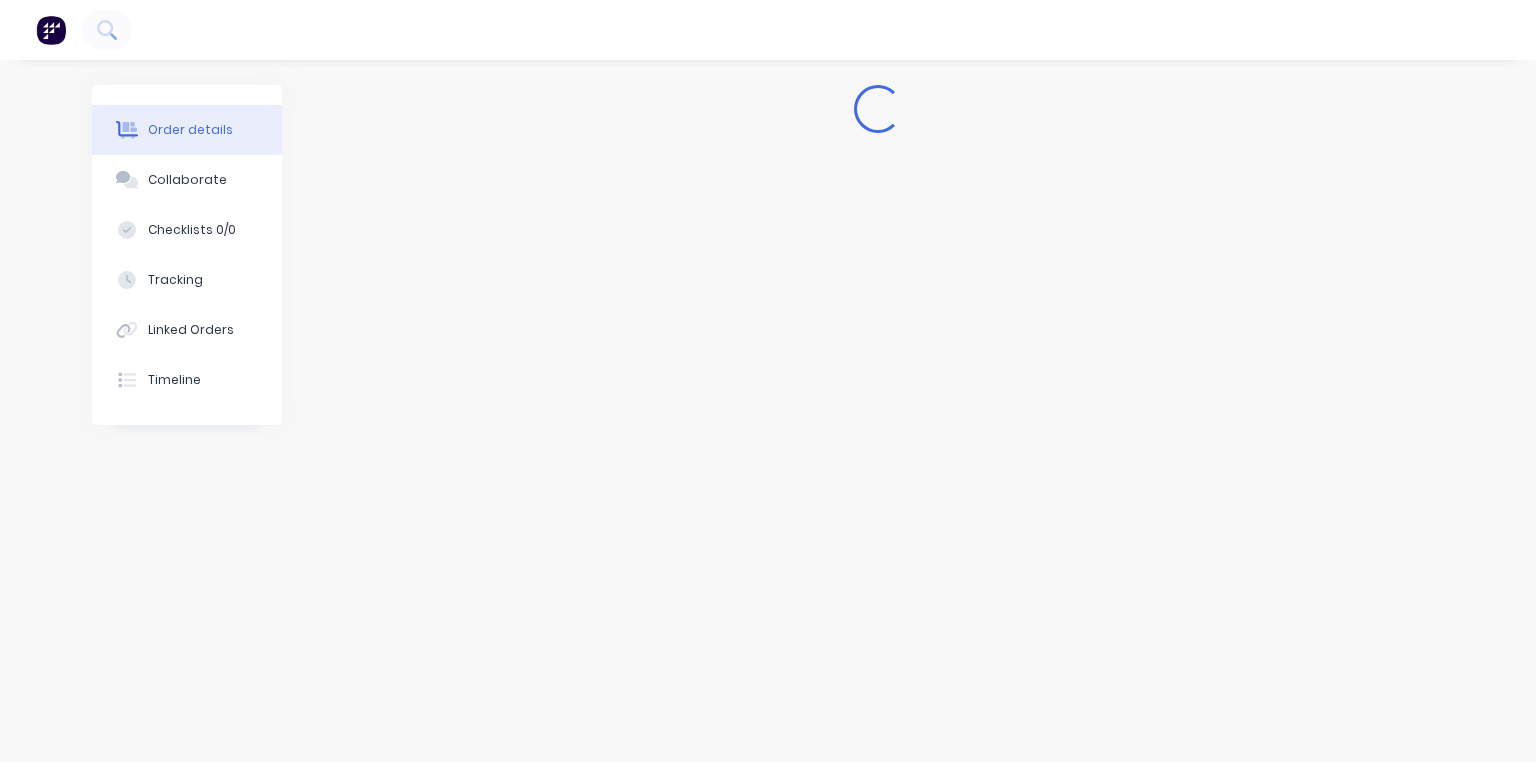 click at bounding box center (51, 30) 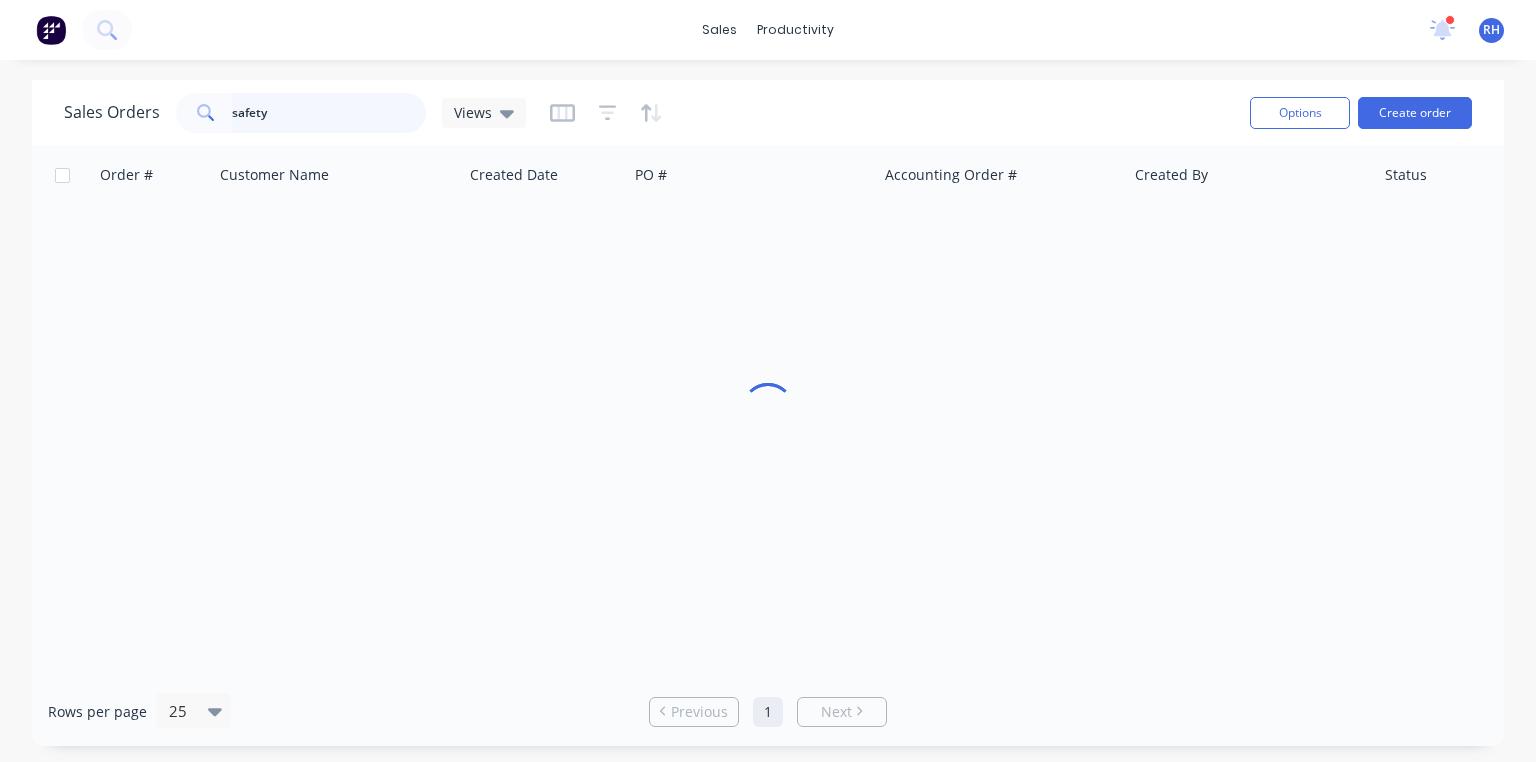 click on "safety" at bounding box center [329, 113] 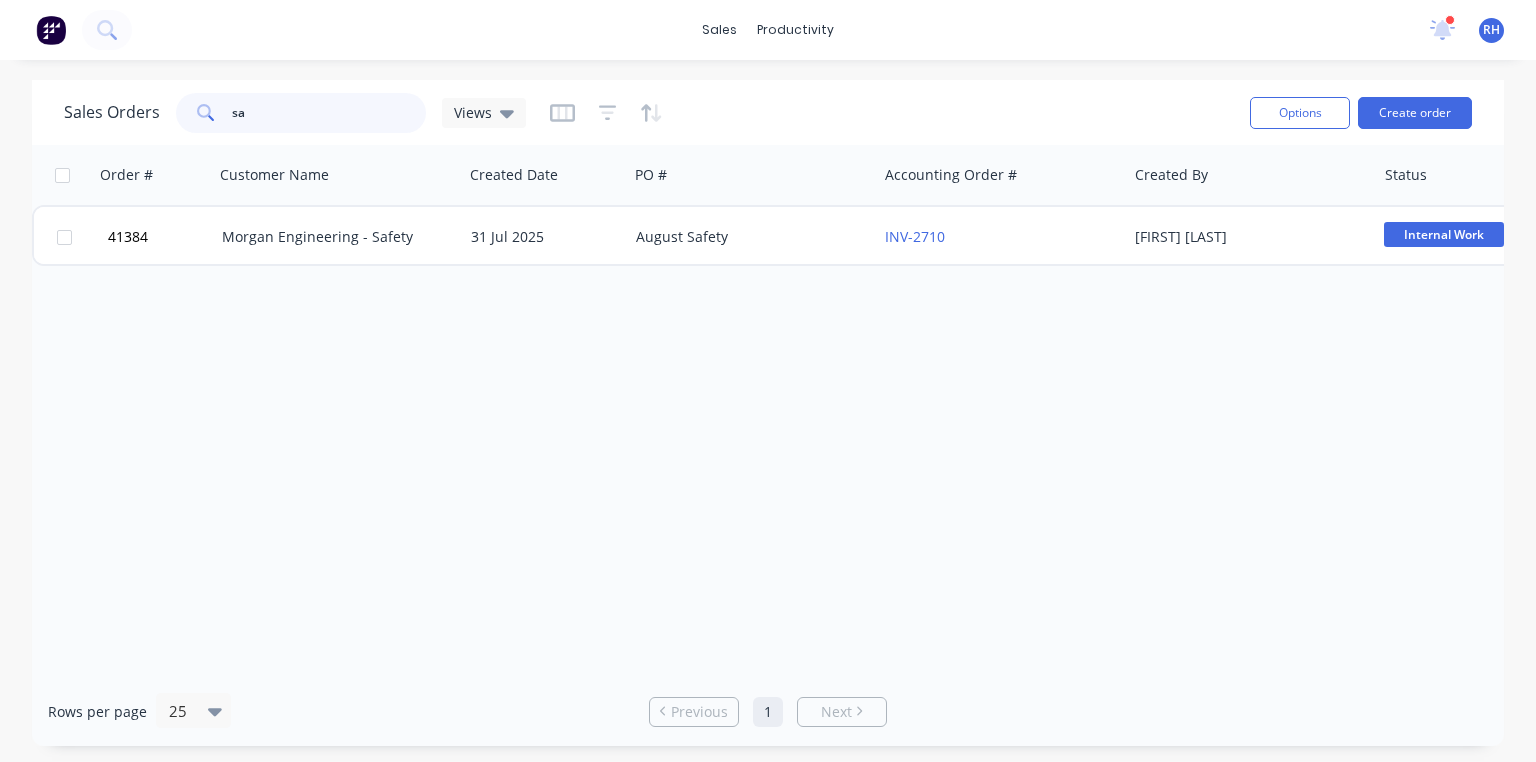 type on "s" 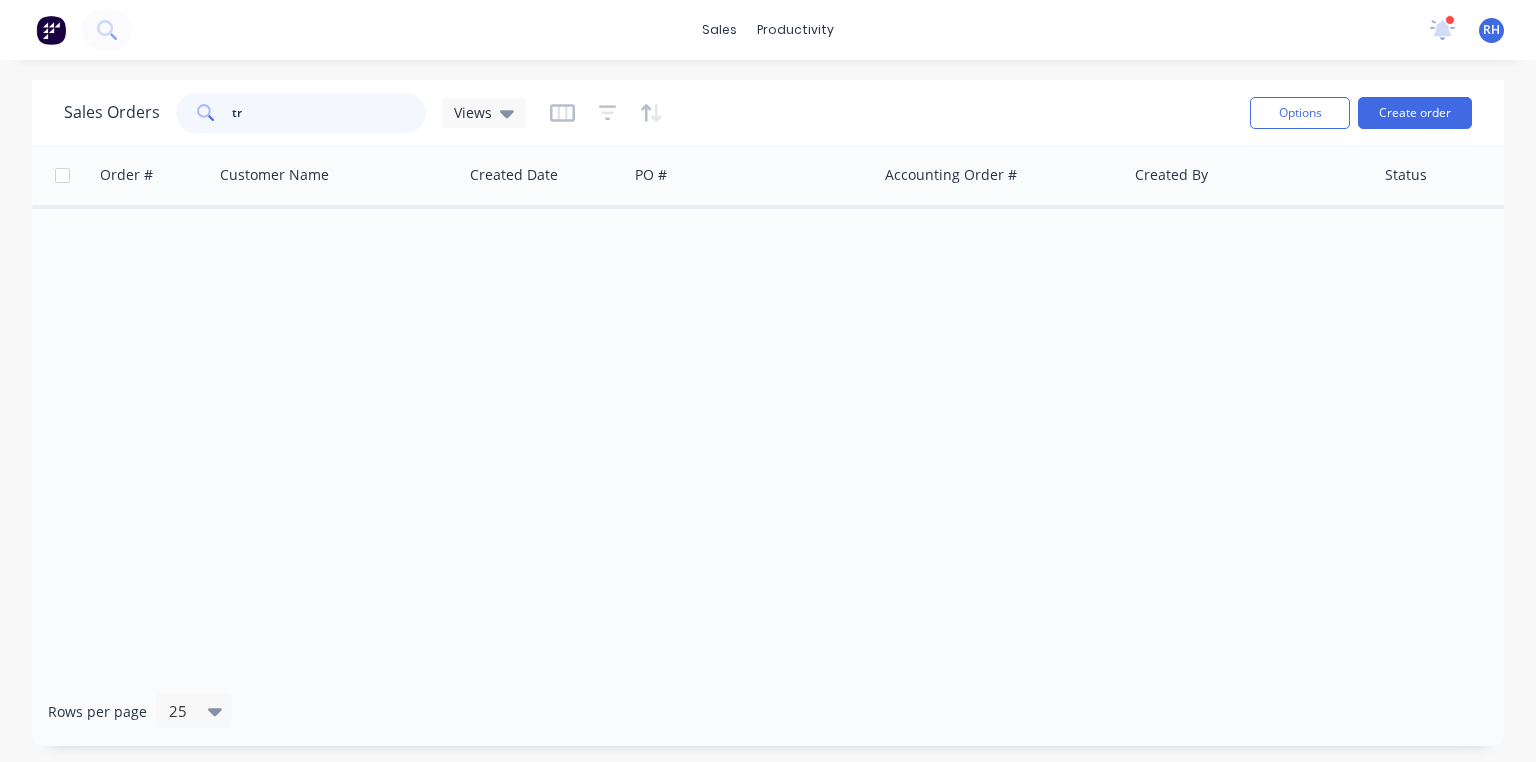type on "t" 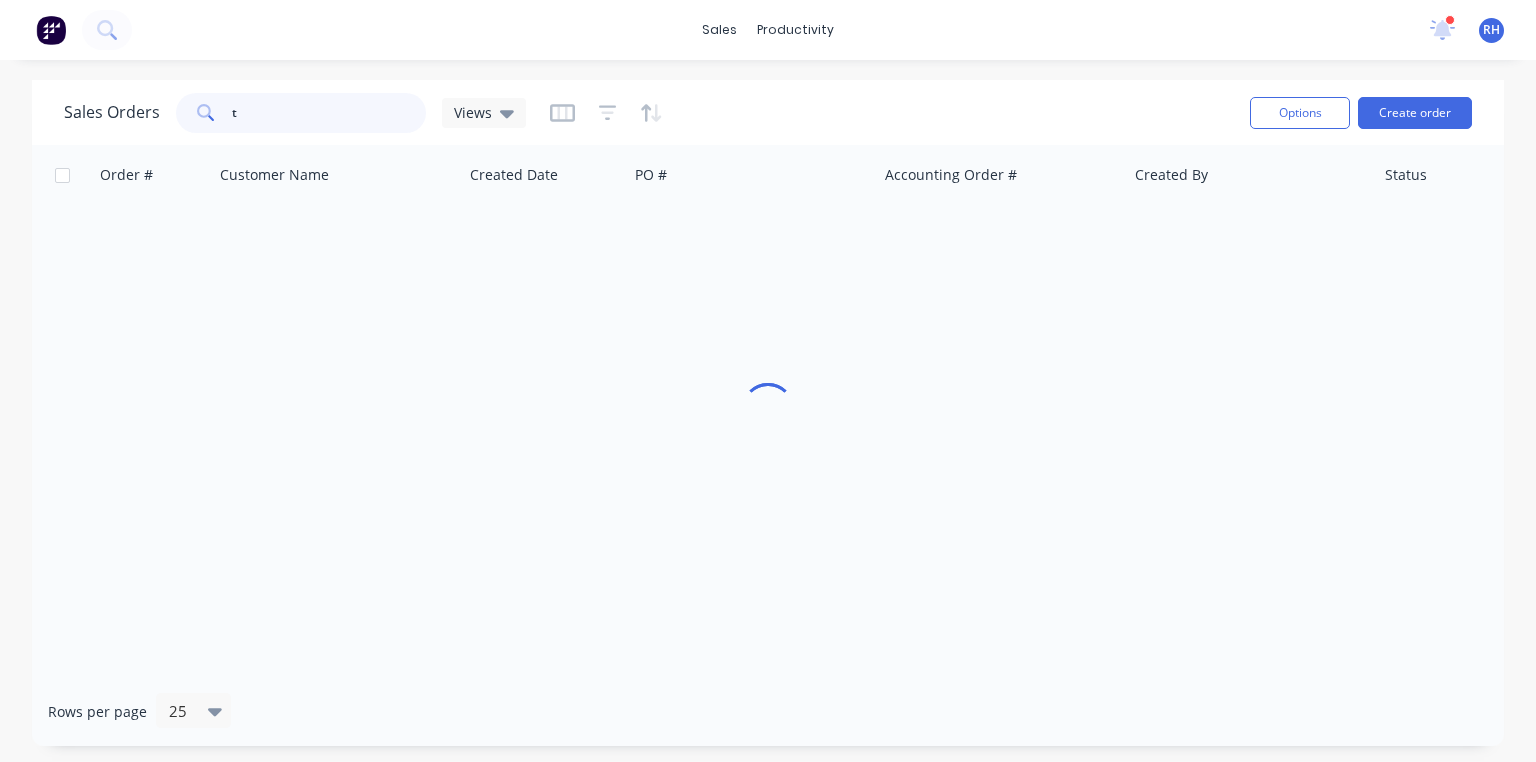 type 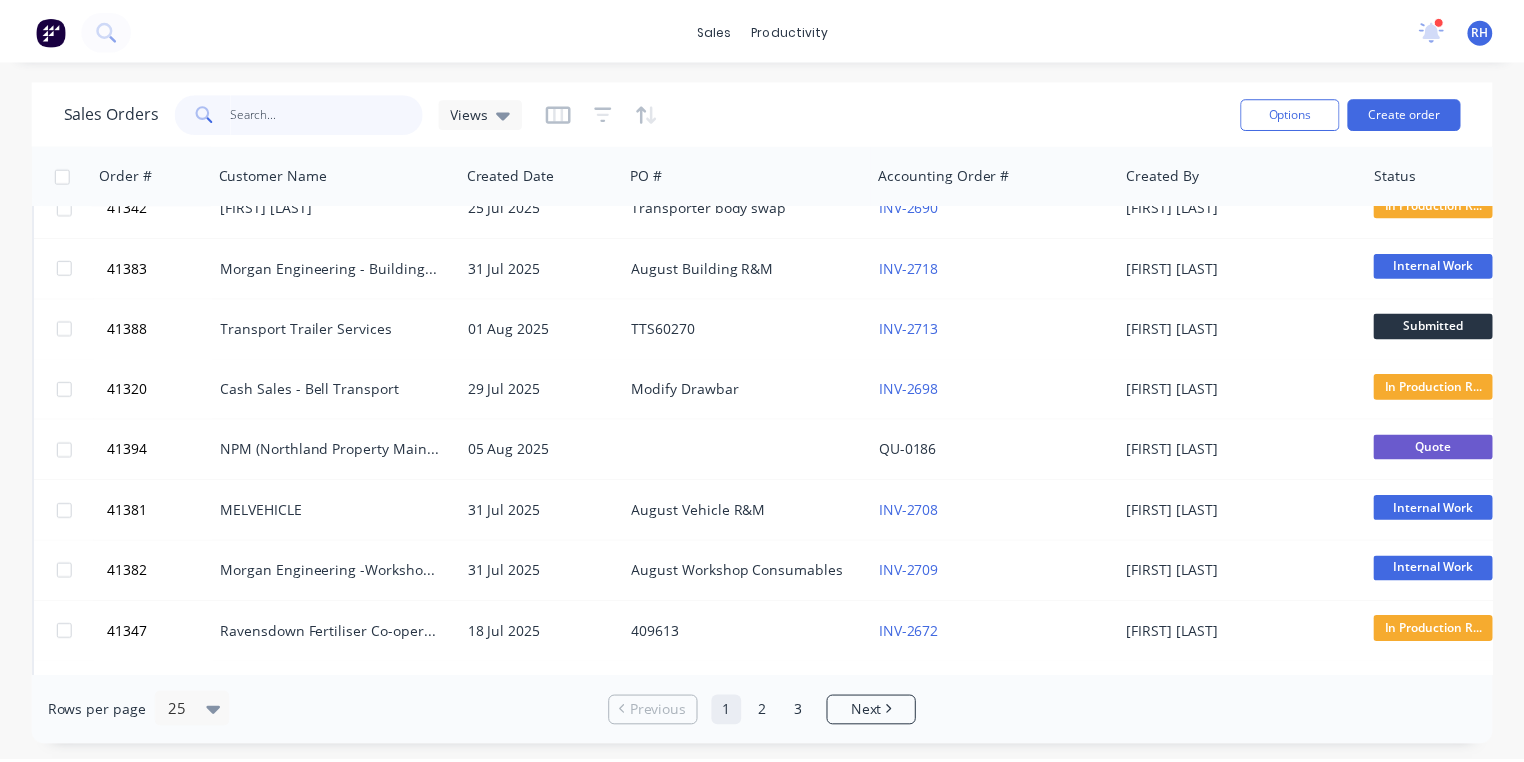 scroll, scrollTop: 0, scrollLeft: 0, axis: both 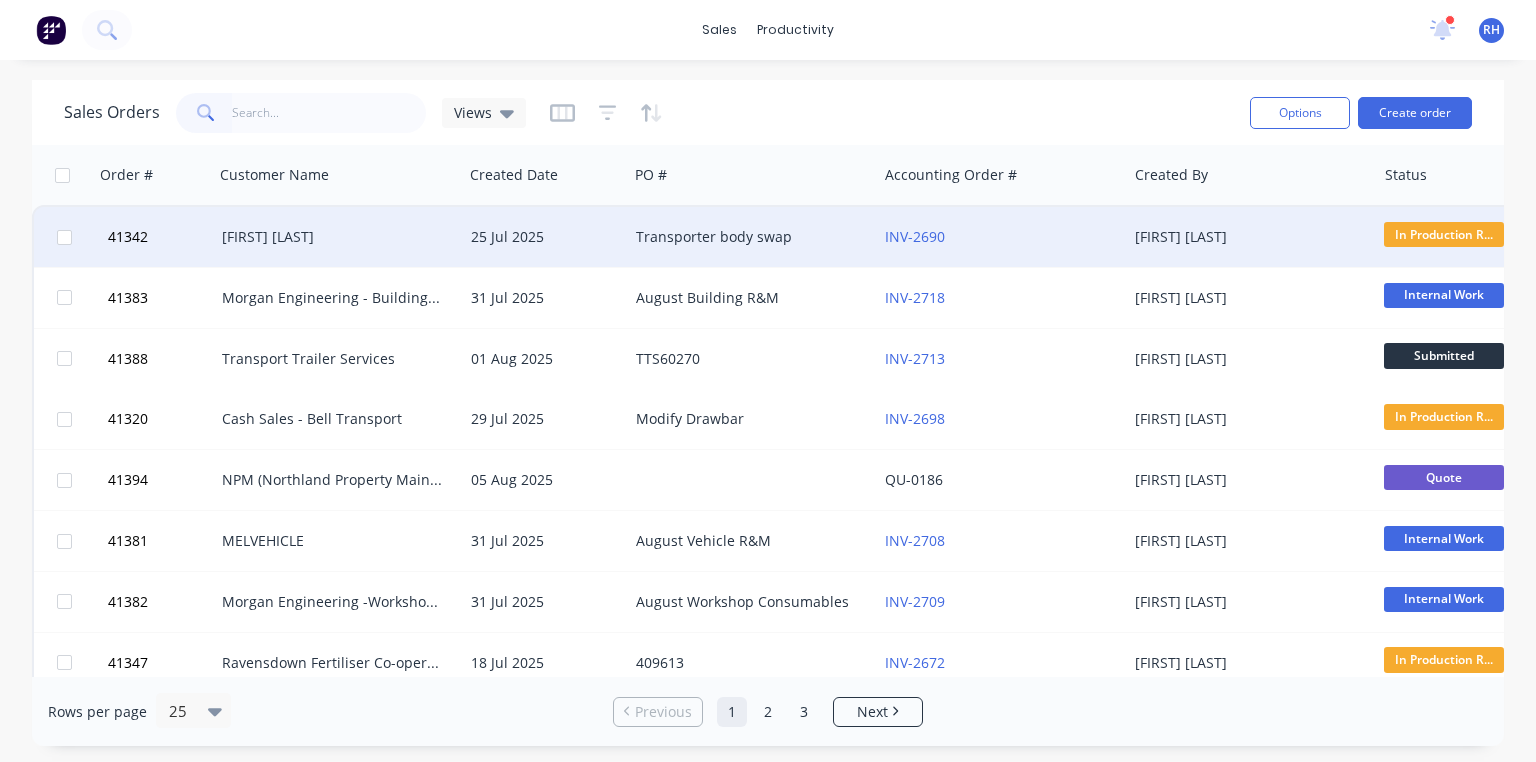click on "[FIRST] [LAST]" at bounding box center (333, 237) 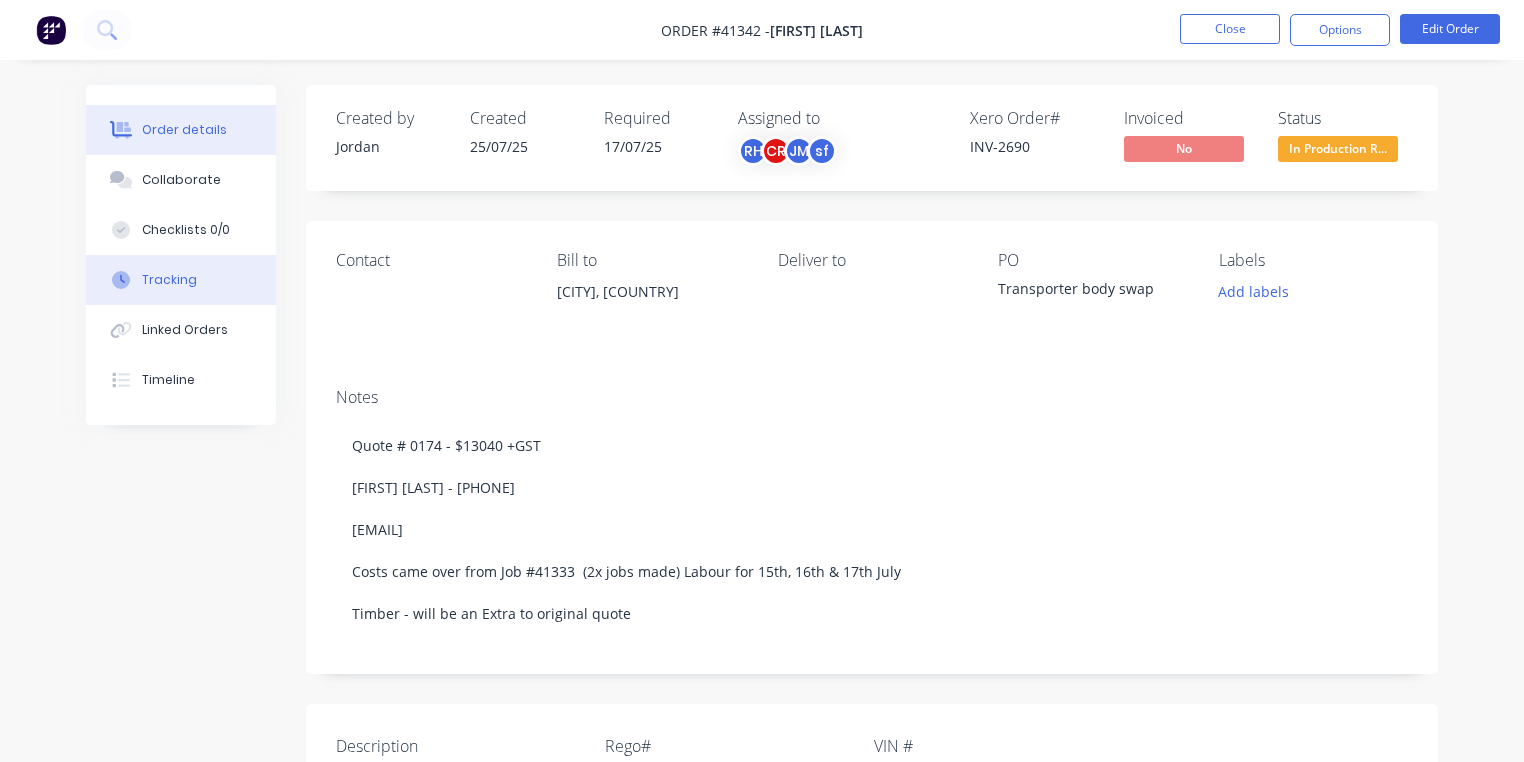 click on "Tracking" at bounding box center (169, 280) 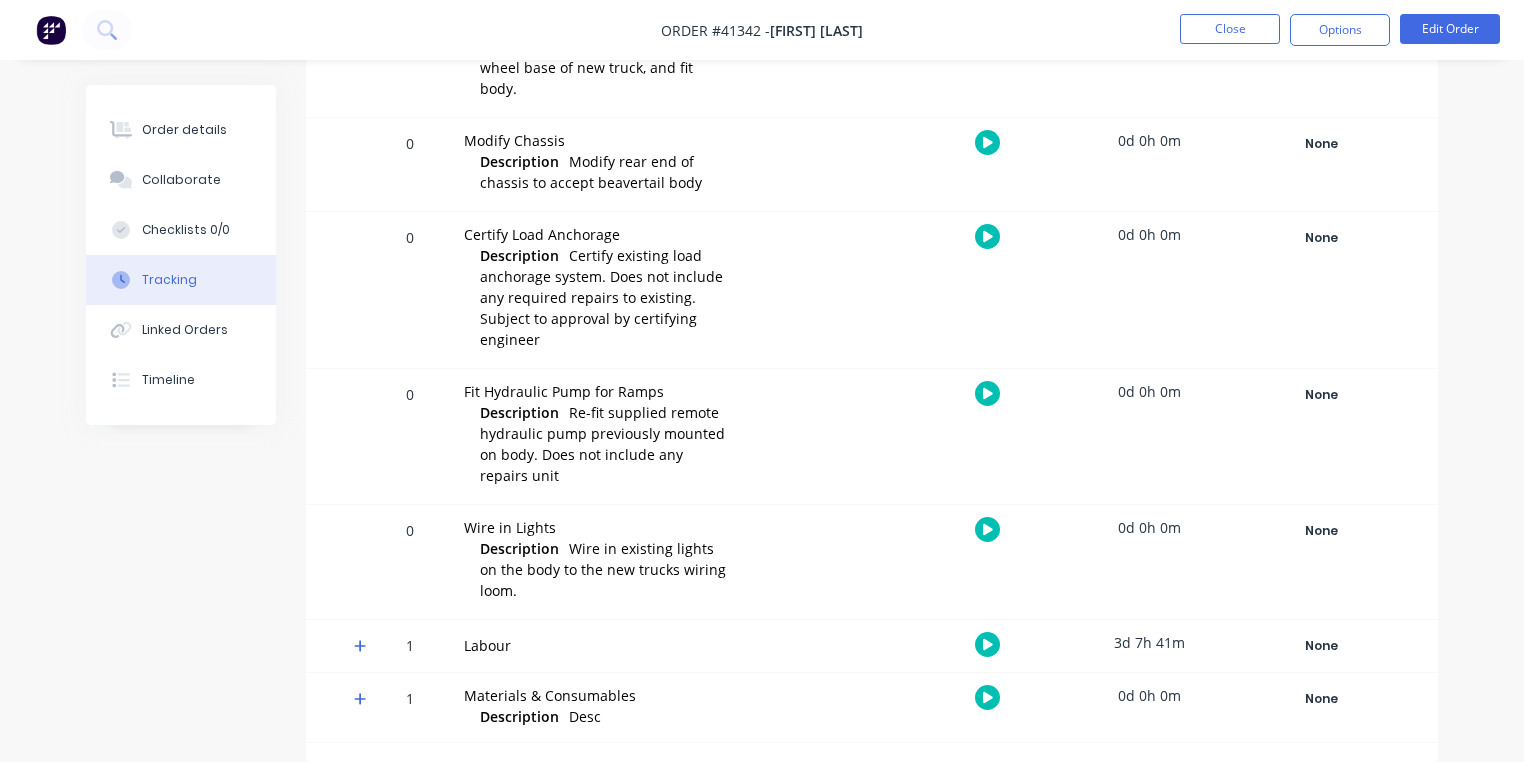 click 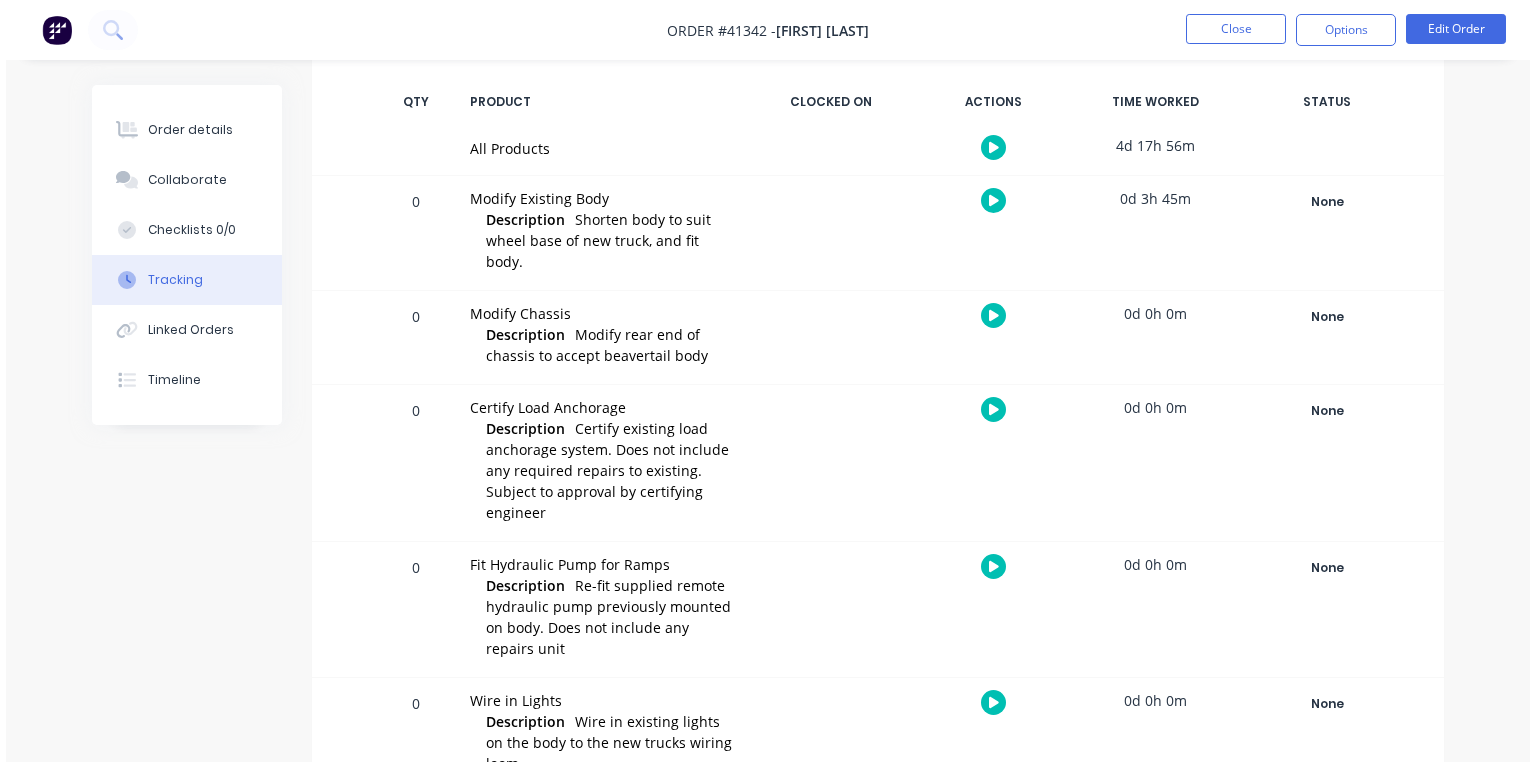 scroll, scrollTop: 0, scrollLeft: 0, axis: both 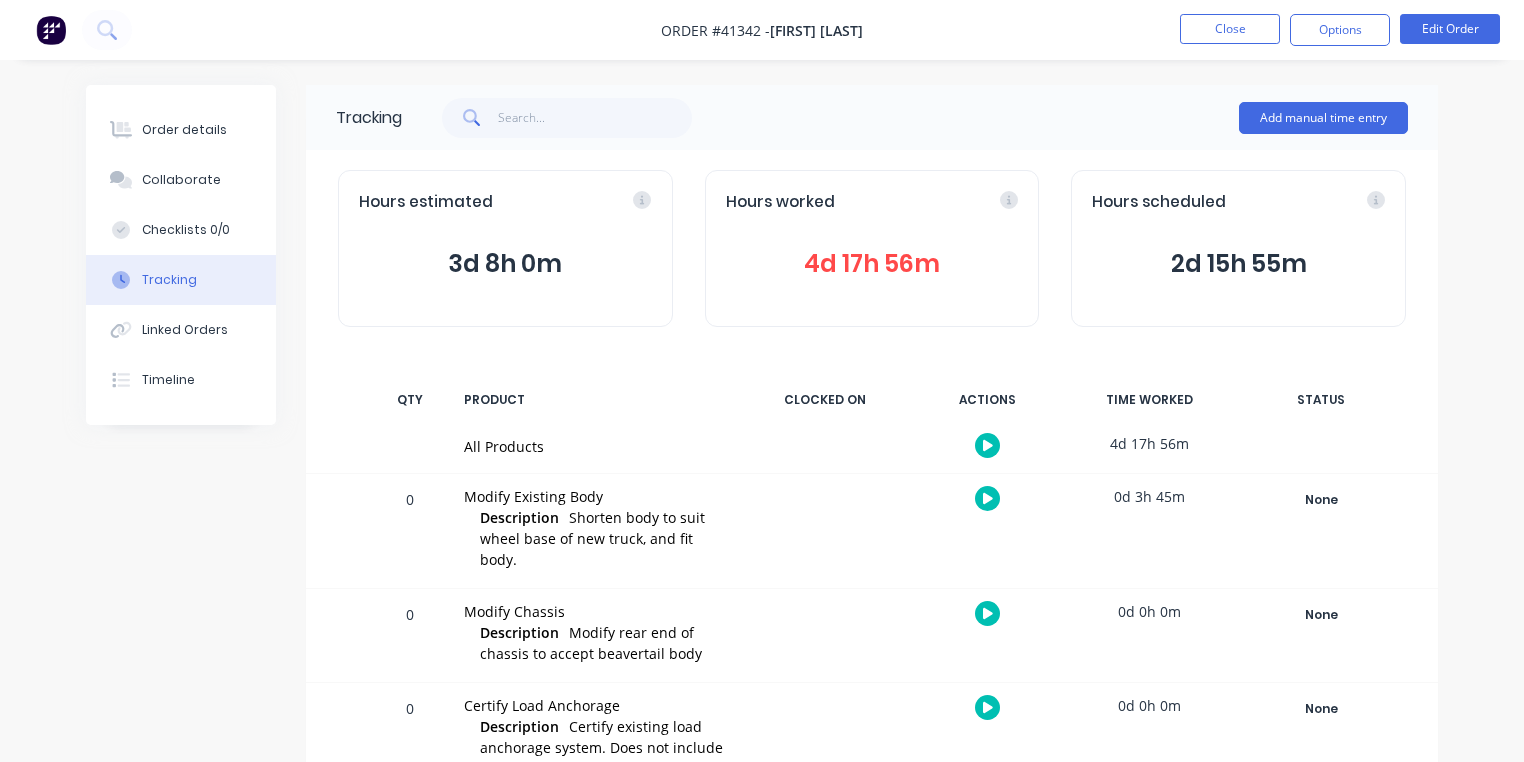 click on "4d 17h 56m" at bounding box center (872, 264) 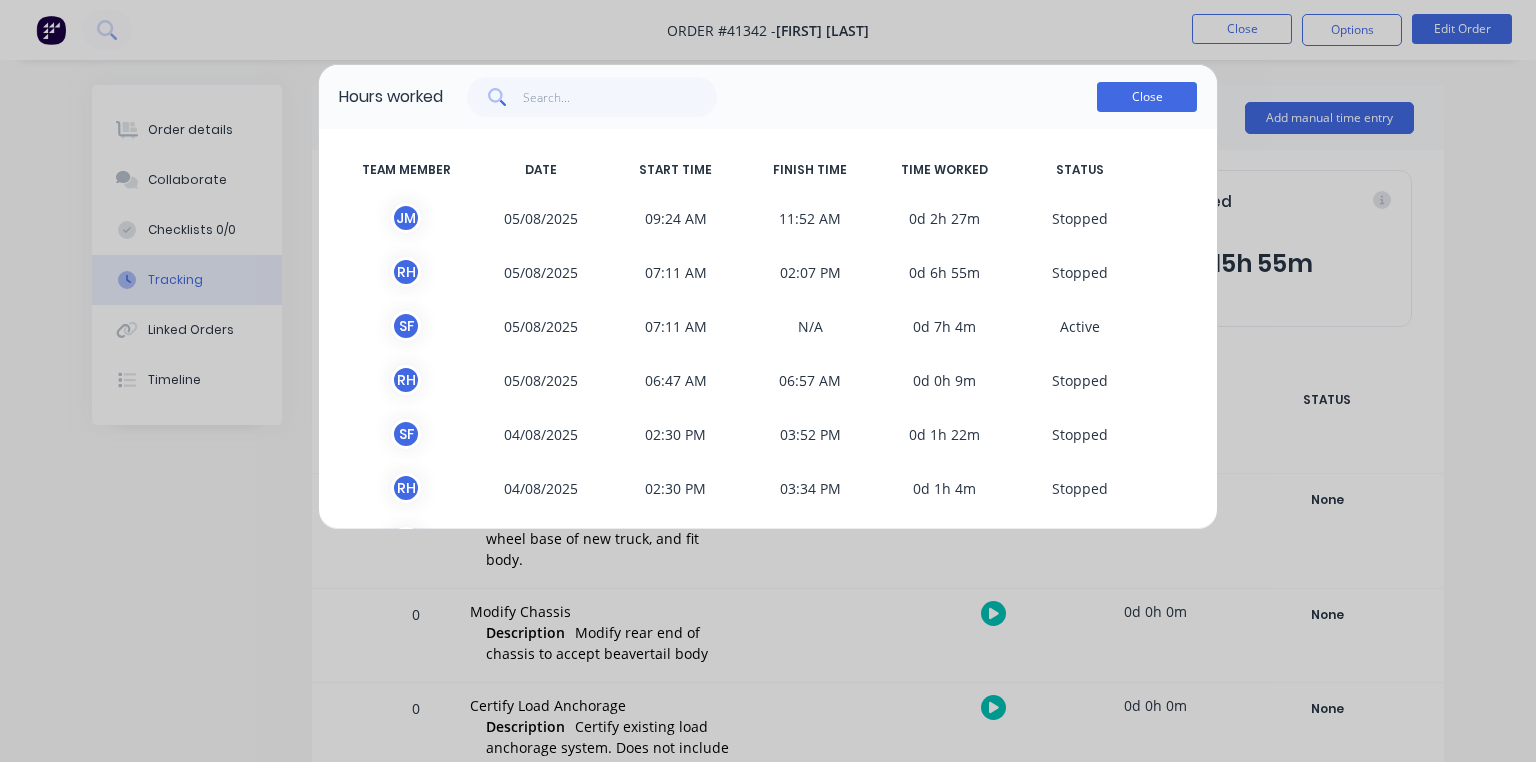 click on "Close" at bounding box center [1147, 97] 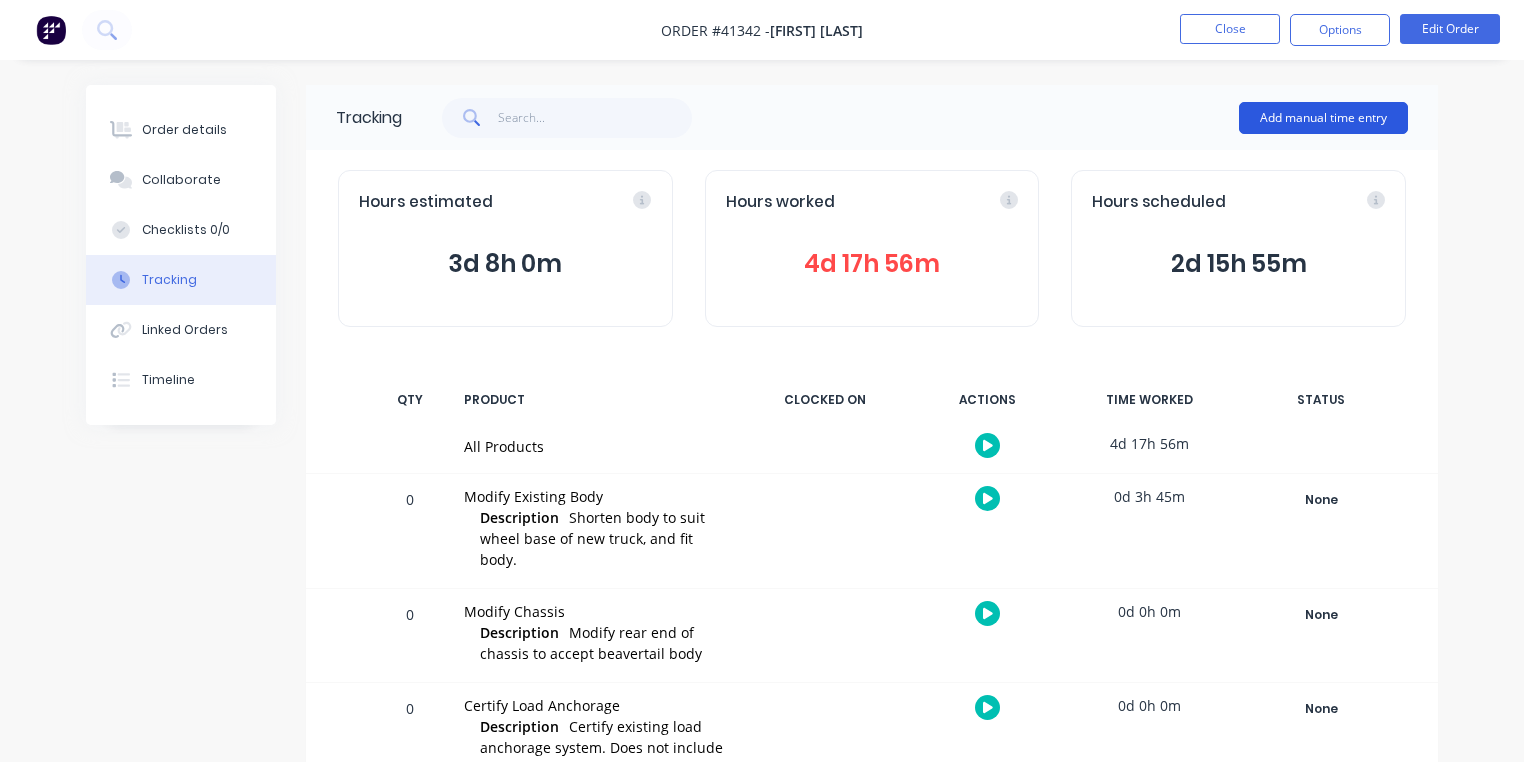 click on "Add manual time entry" at bounding box center (1323, 118) 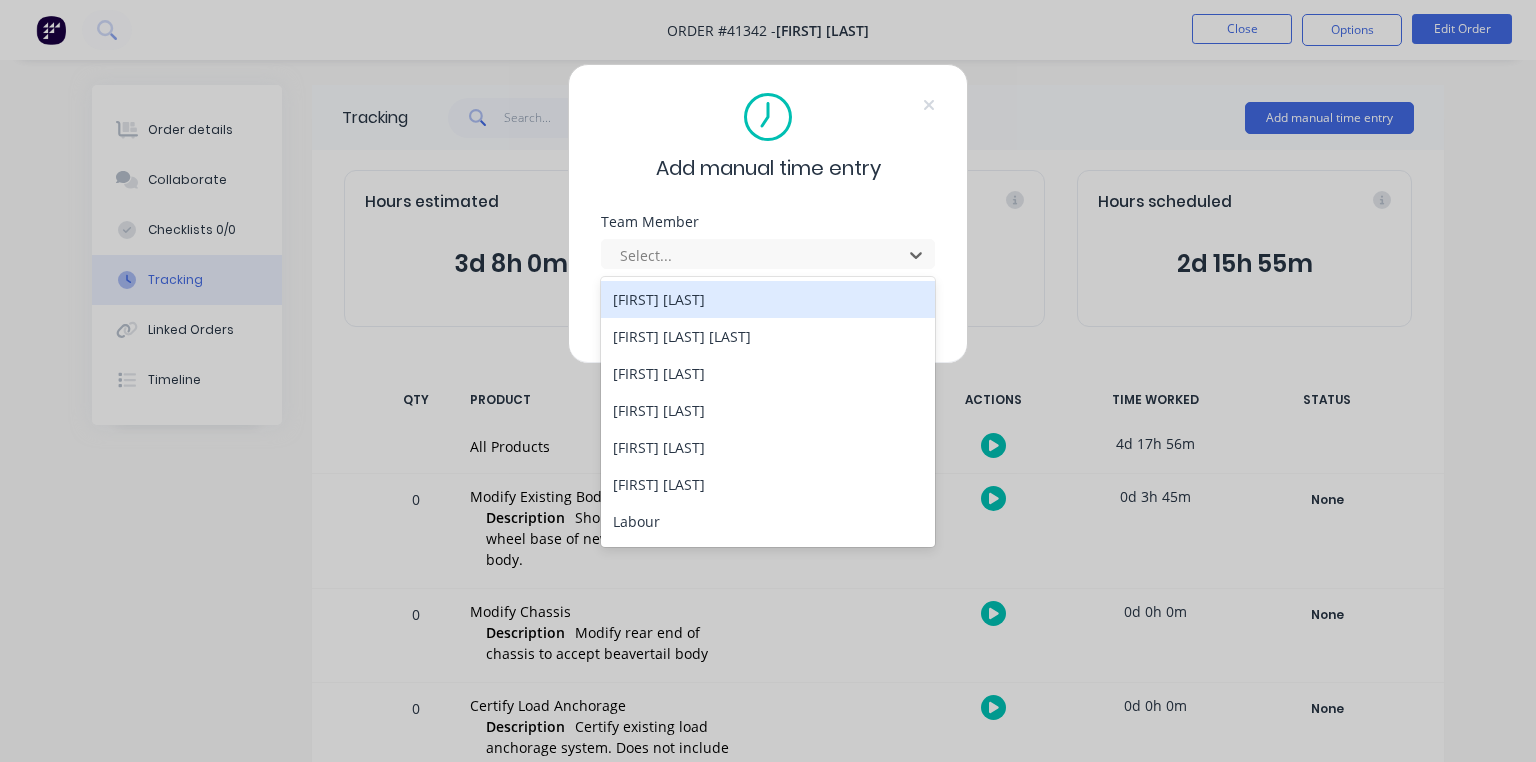 click on "Add manual time entry Team Member 15 results available. Use Up and Down to choose options, press Enter to select the currently focused option, press Escape to exit the menu, press Tab to select the option and exit the menu. Select... Continue   Cancel" at bounding box center (768, 381) 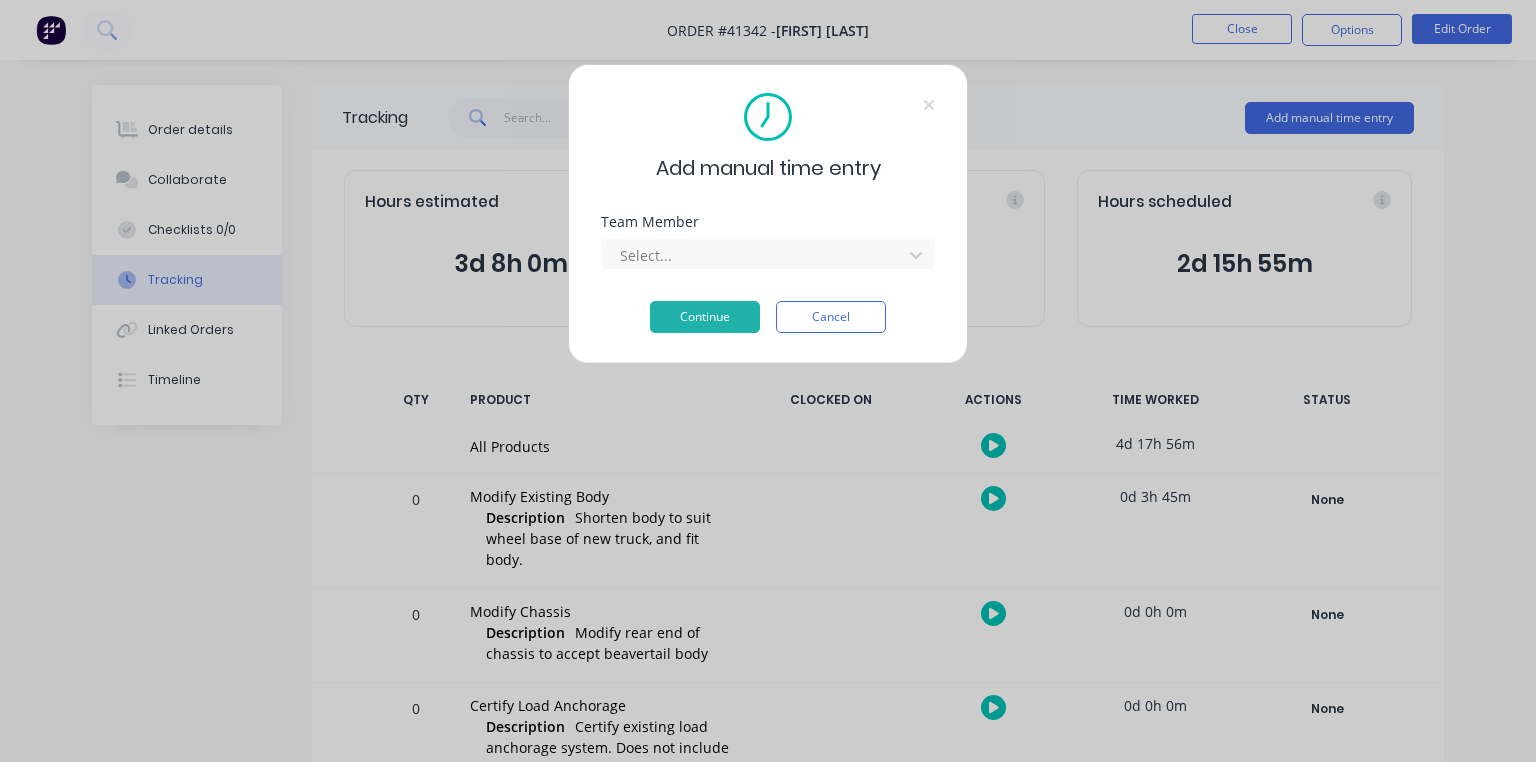 click on "Add manual time entry Team Member Select... Continue   Cancel" at bounding box center (768, 381) 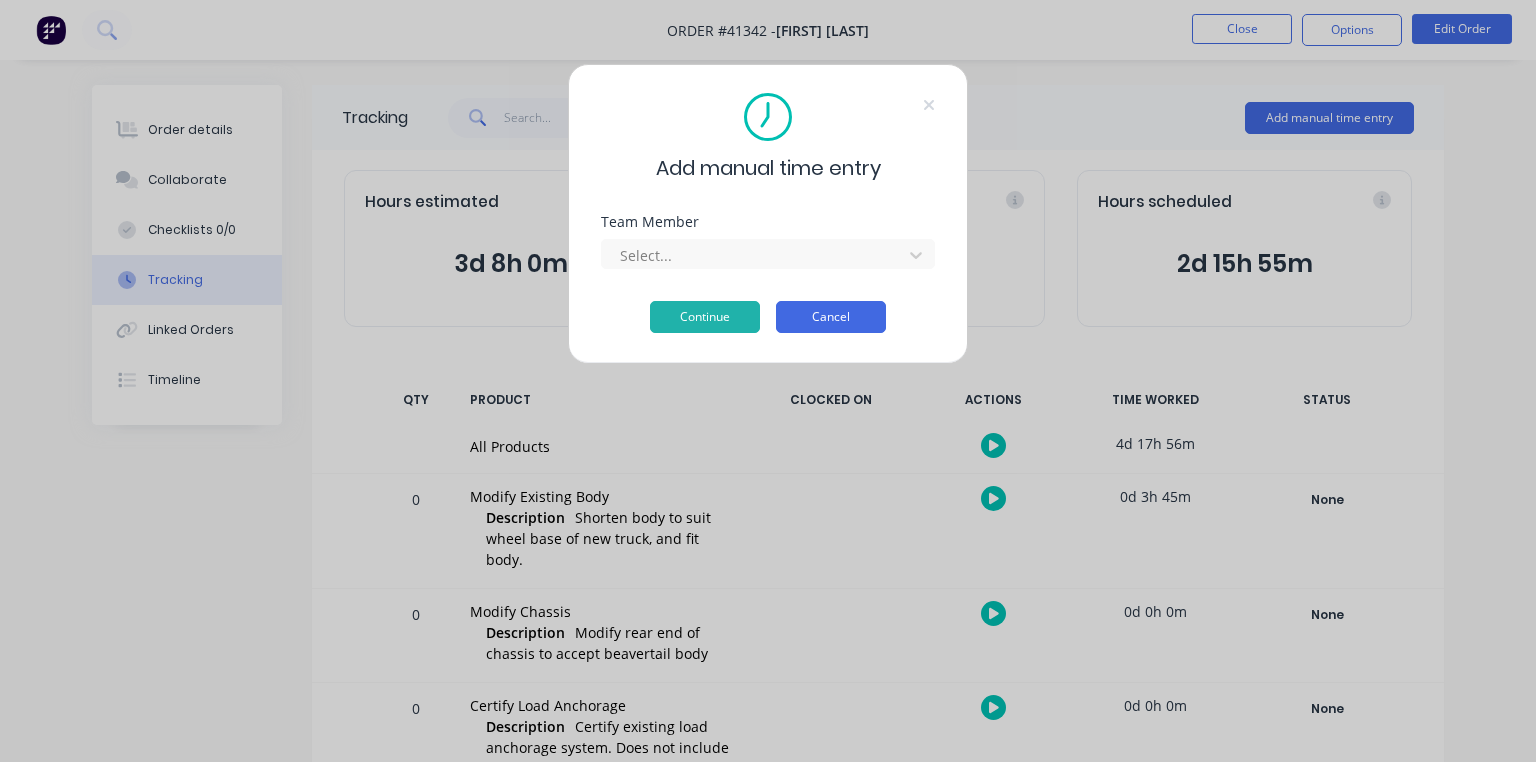 click on "Cancel" at bounding box center [831, 317] 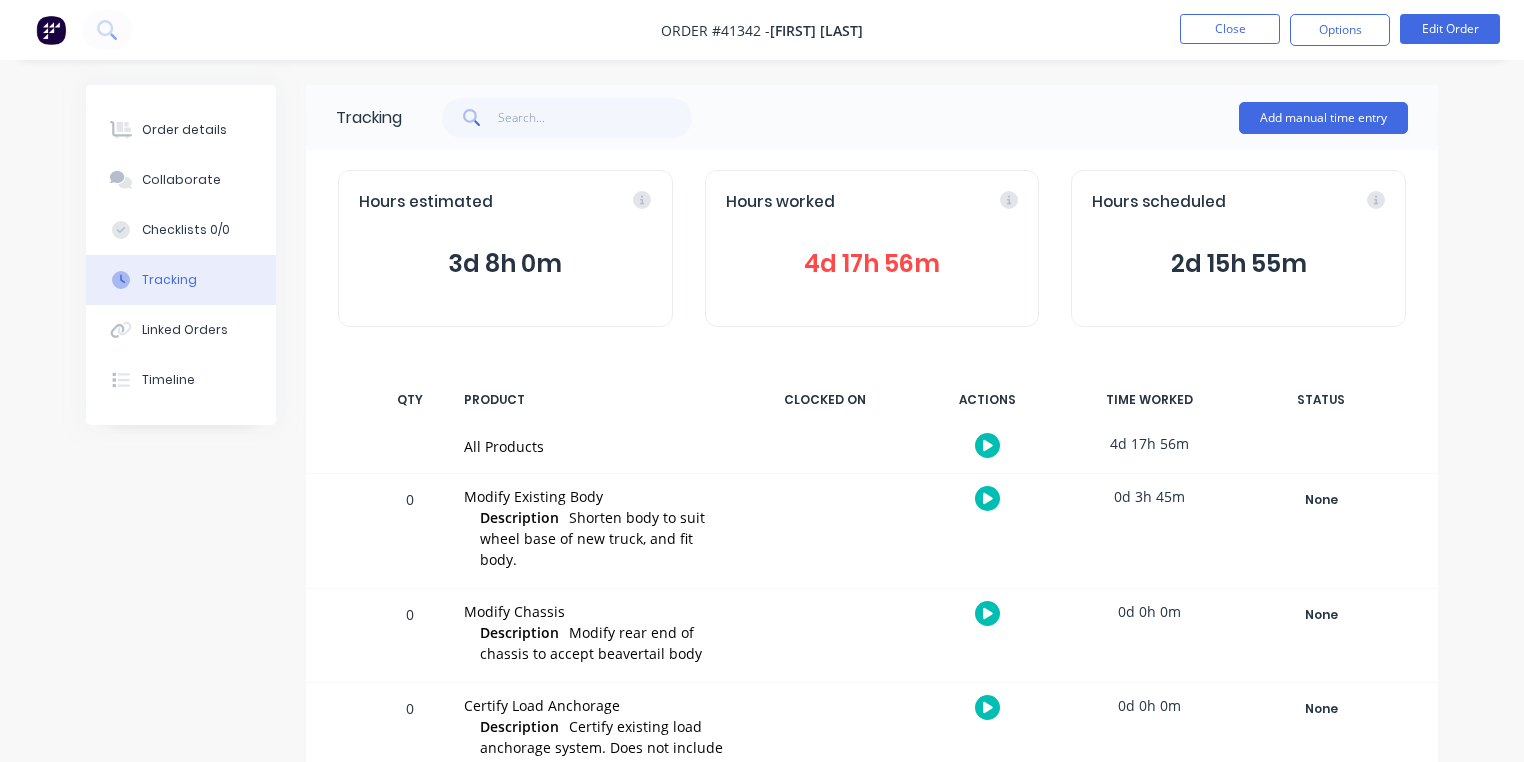click at bounding box center (51, 30) 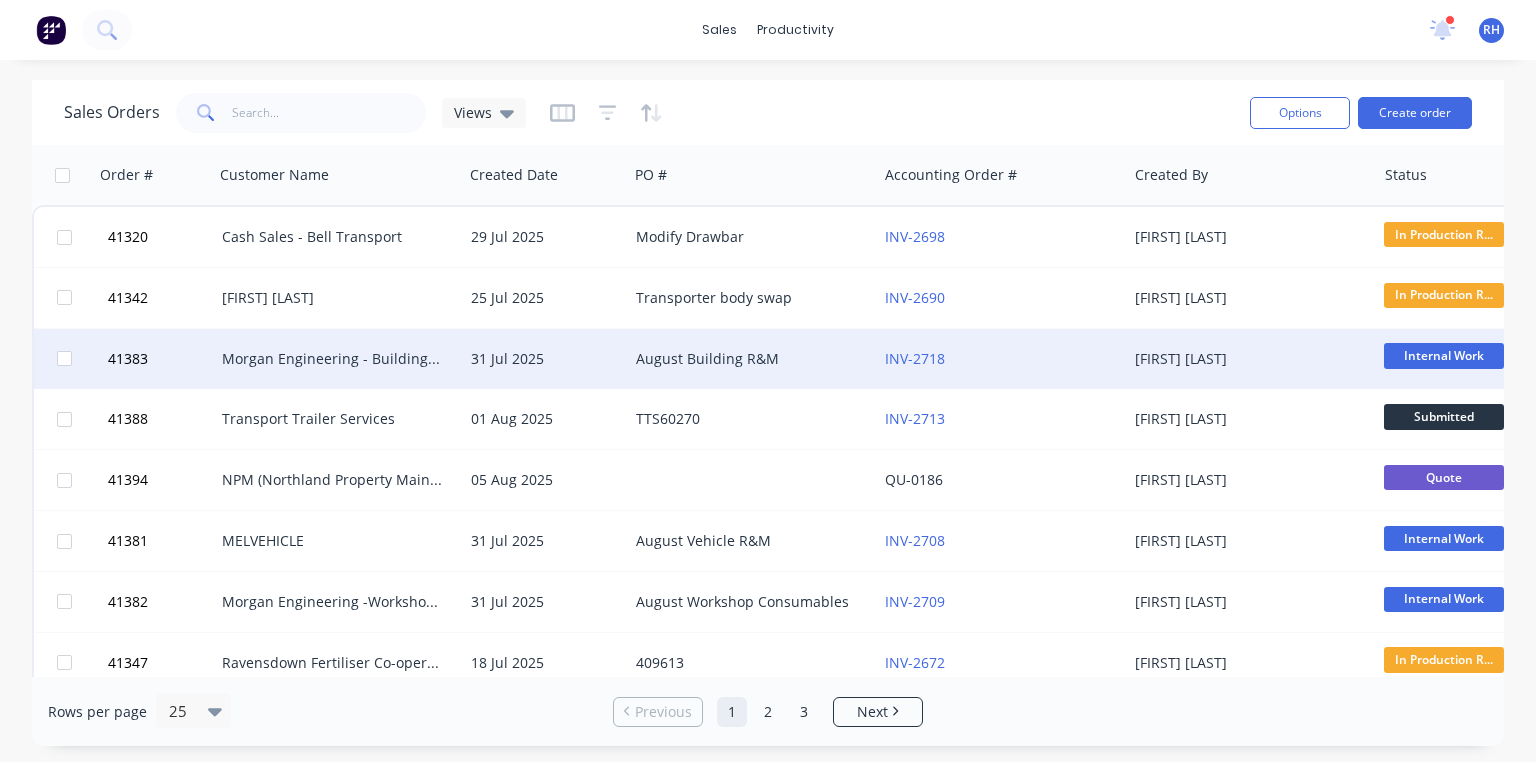 click on "Morgan Engineering - Building R M" at bounding box center (338, 359) 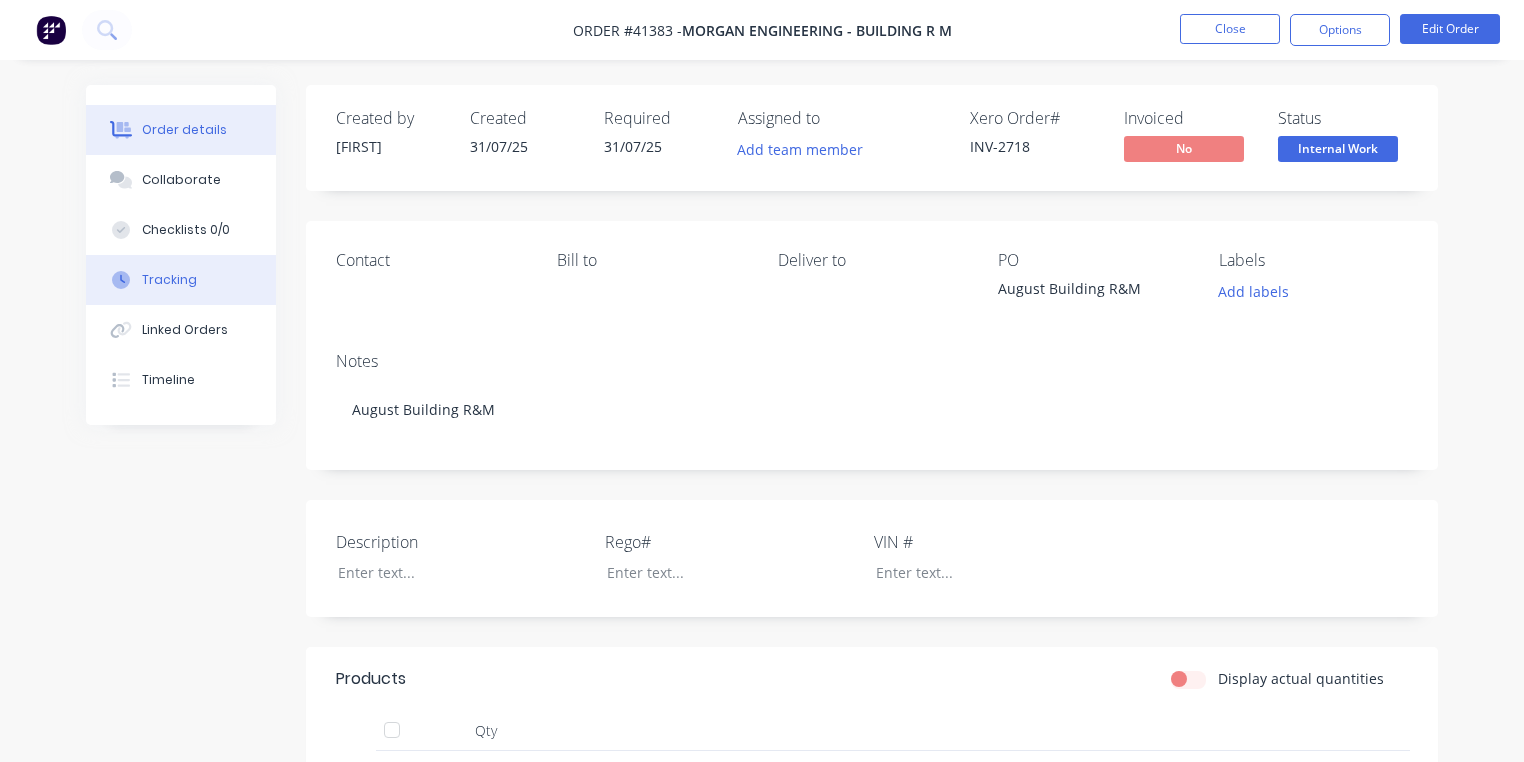 click on "Tracking" at bounding box center (181, 280) 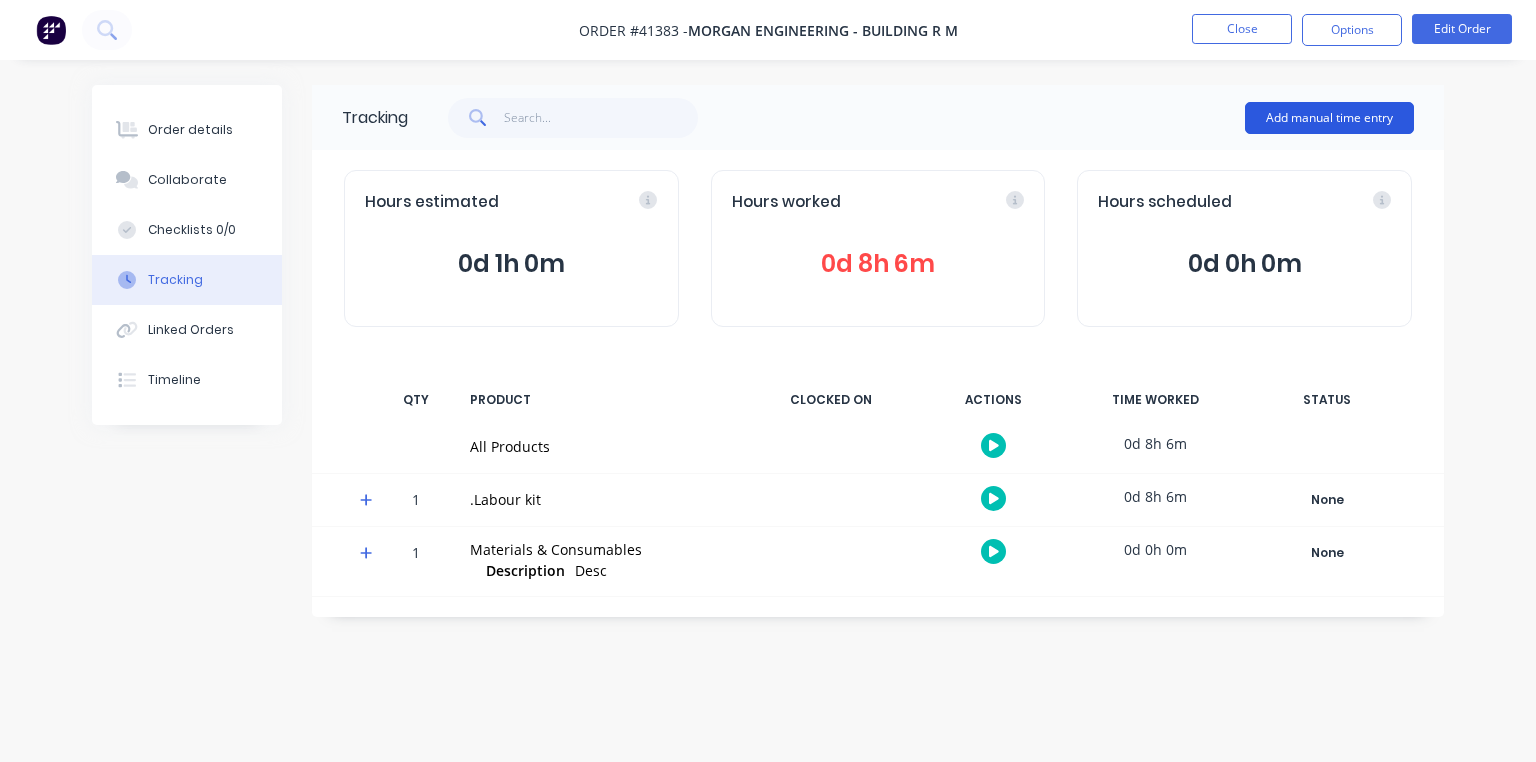 click on "Add manual time entry" at bounding box center [1329, 118] 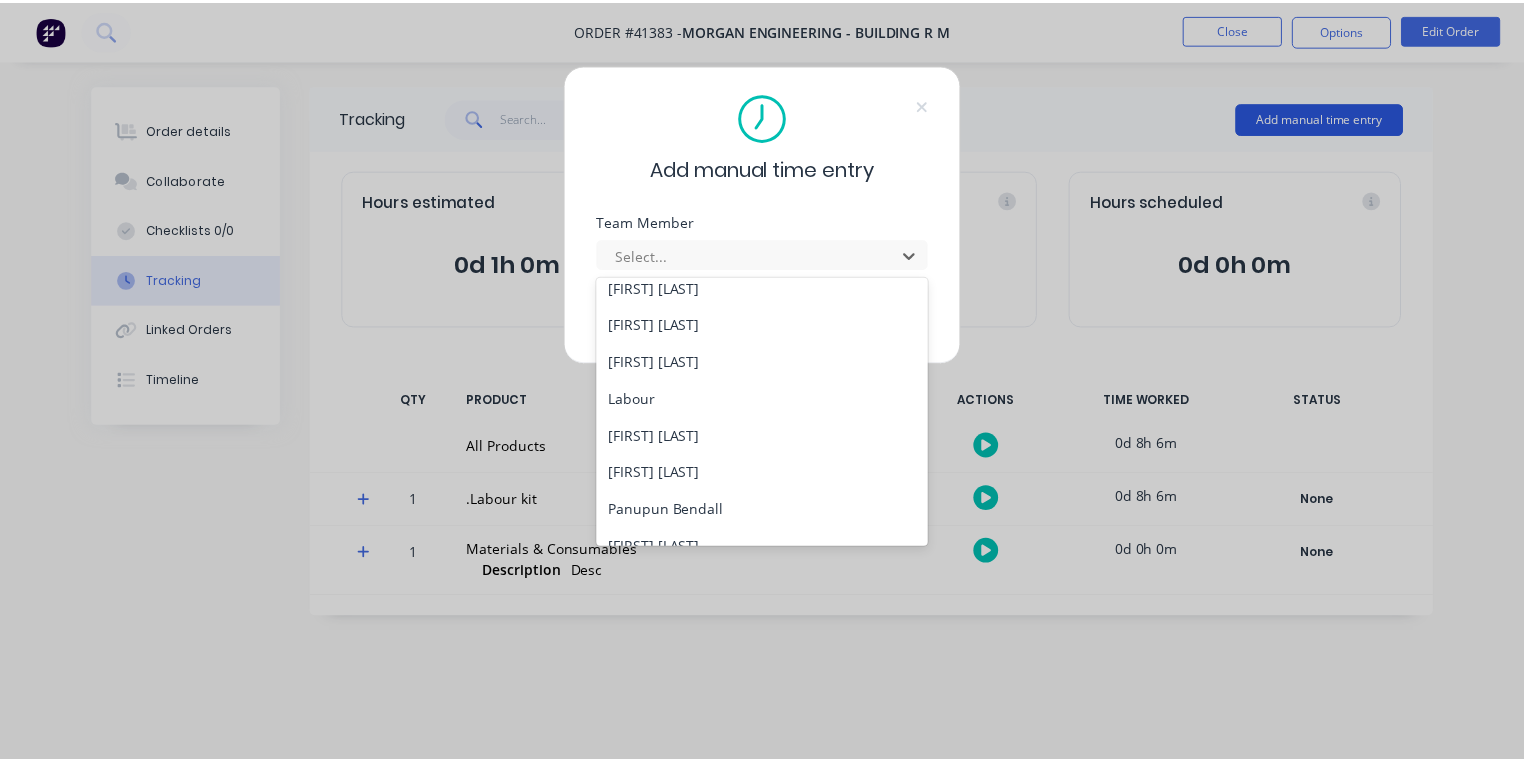 scroll, scrollTop: 292, scrollLeft: 0, axis: vertical 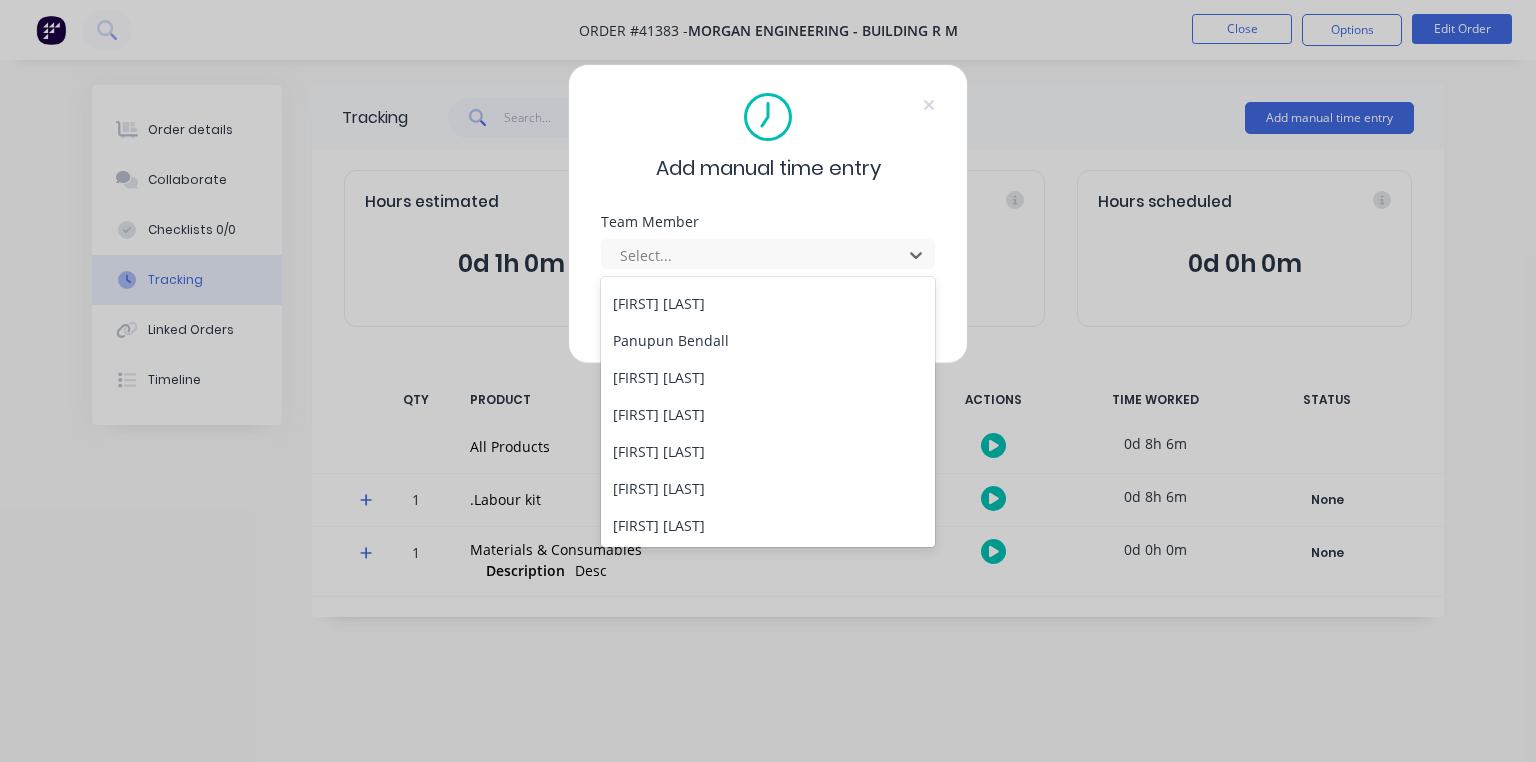 click on "[FIRST] [LAST]" at bounding box center (768, 377) 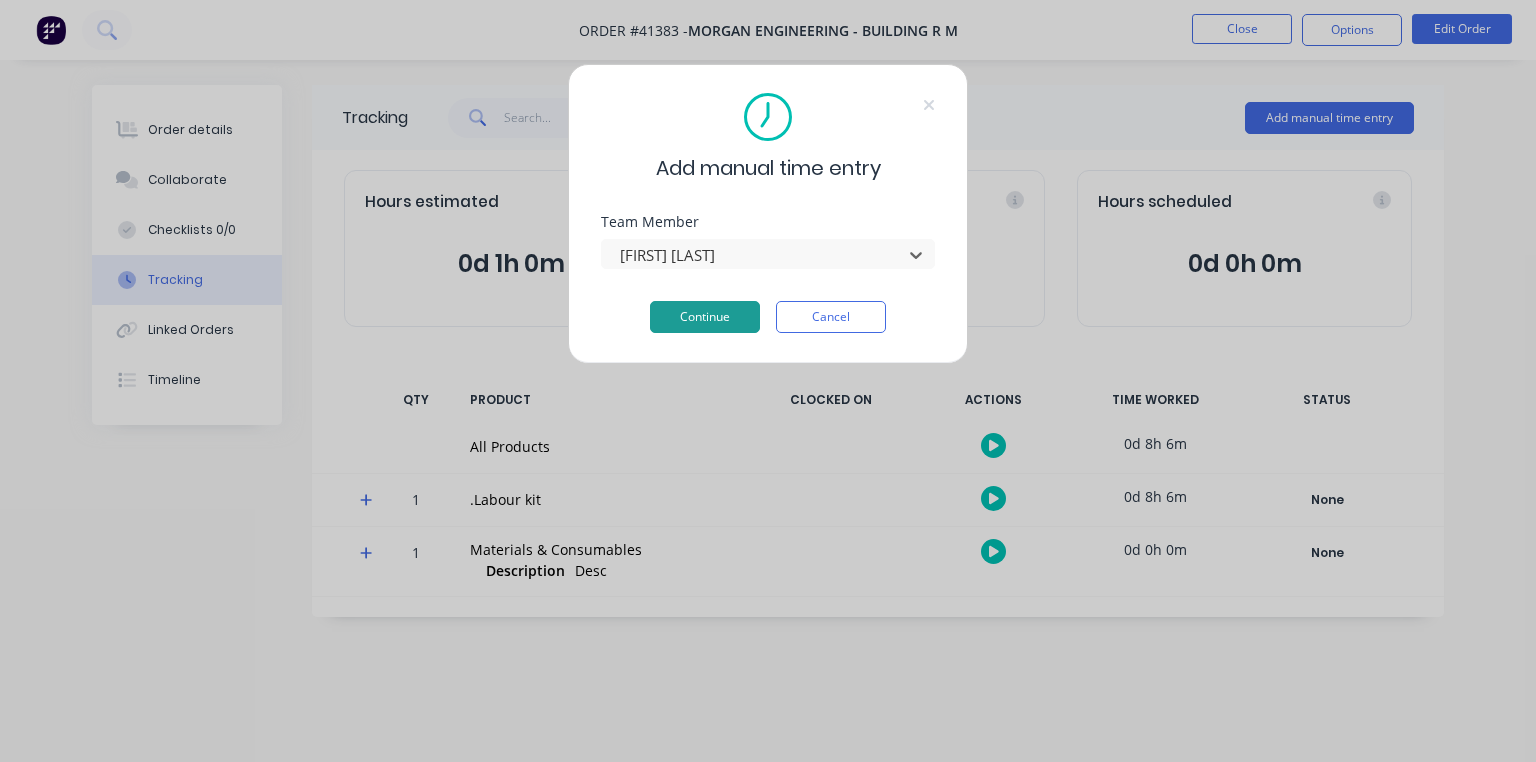 click on "Continue" at bounding box center [705, 317] 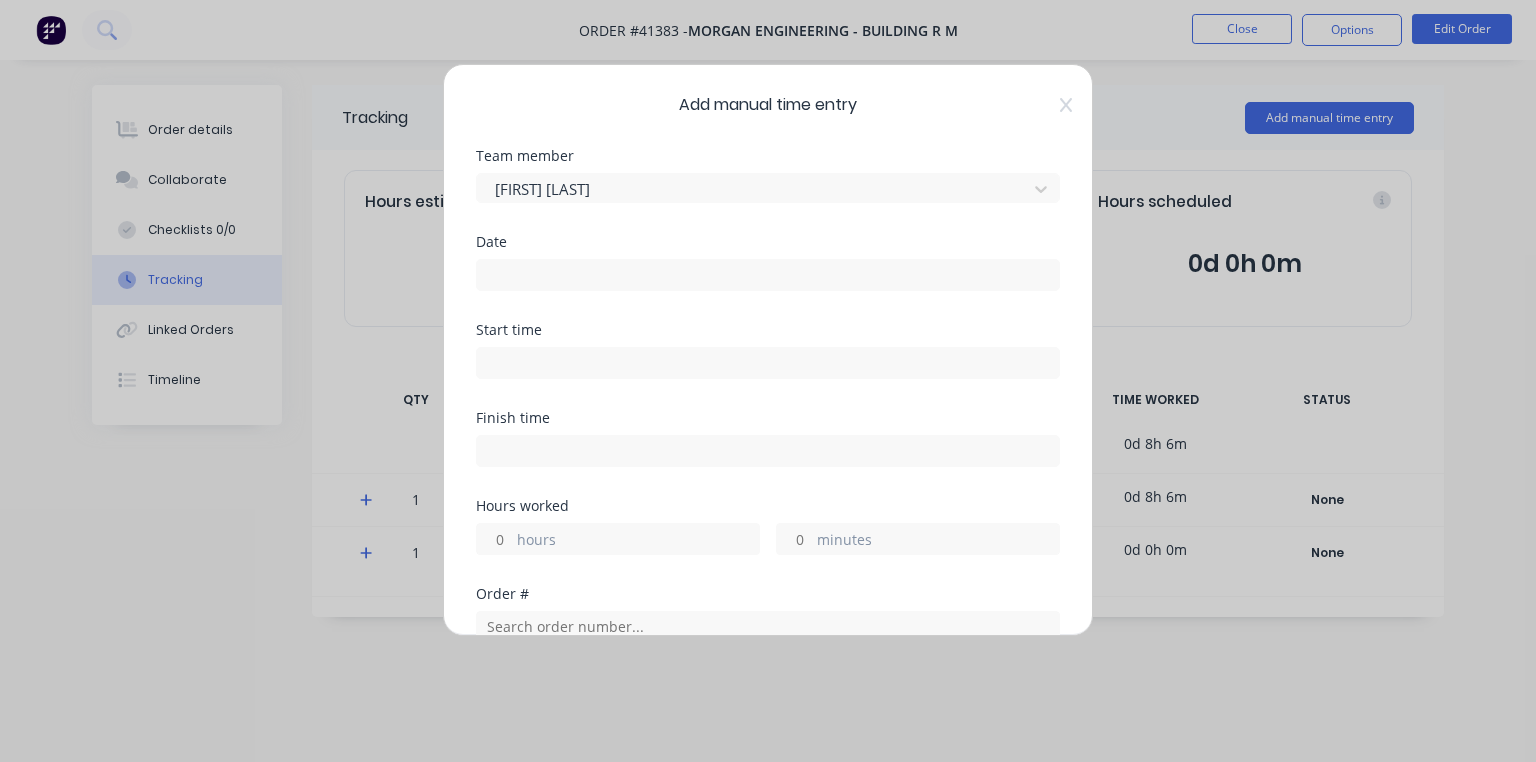 click at bounding box center [768, 275] 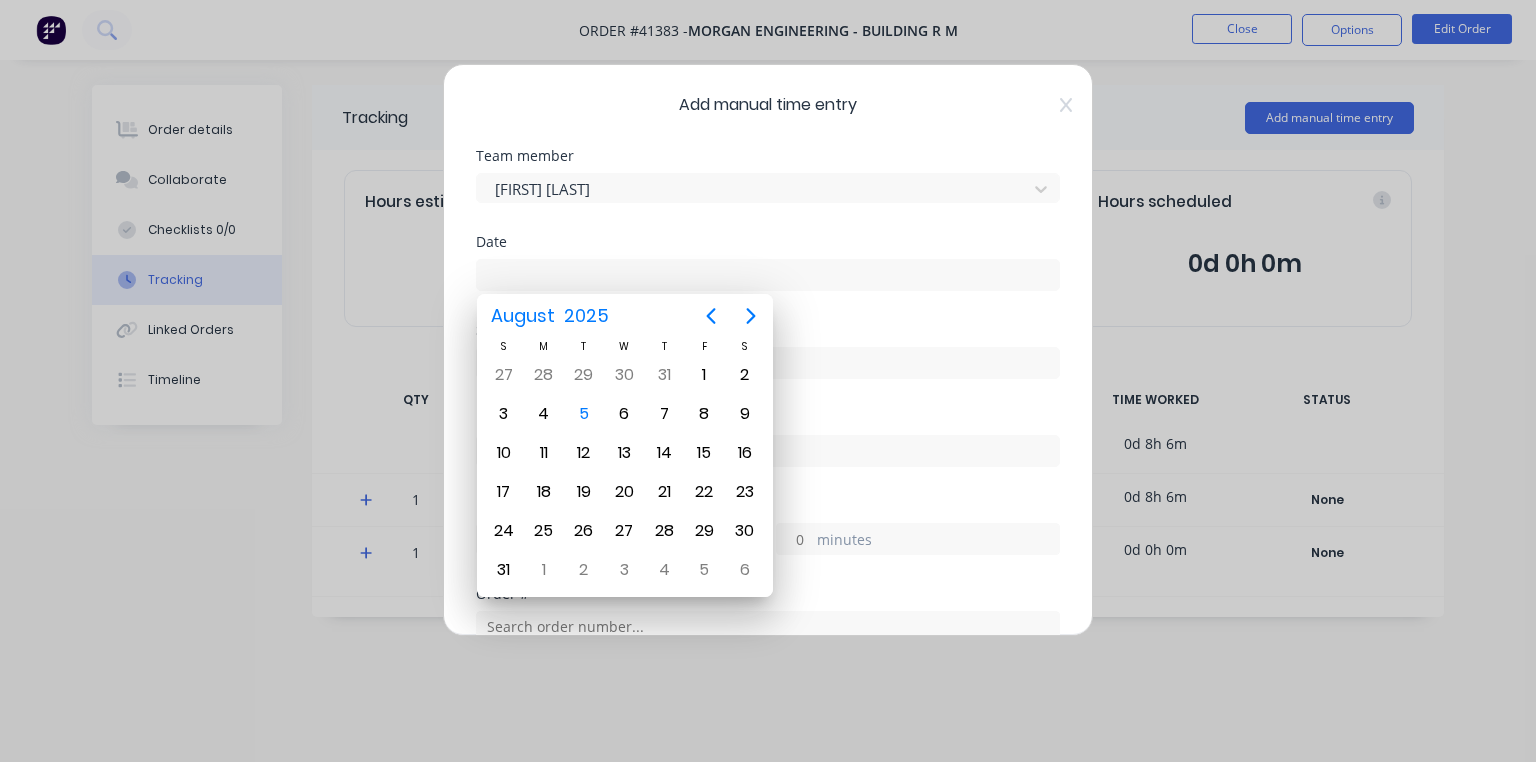 click on "Add manual time entry" at bounding box center (720, 1091) 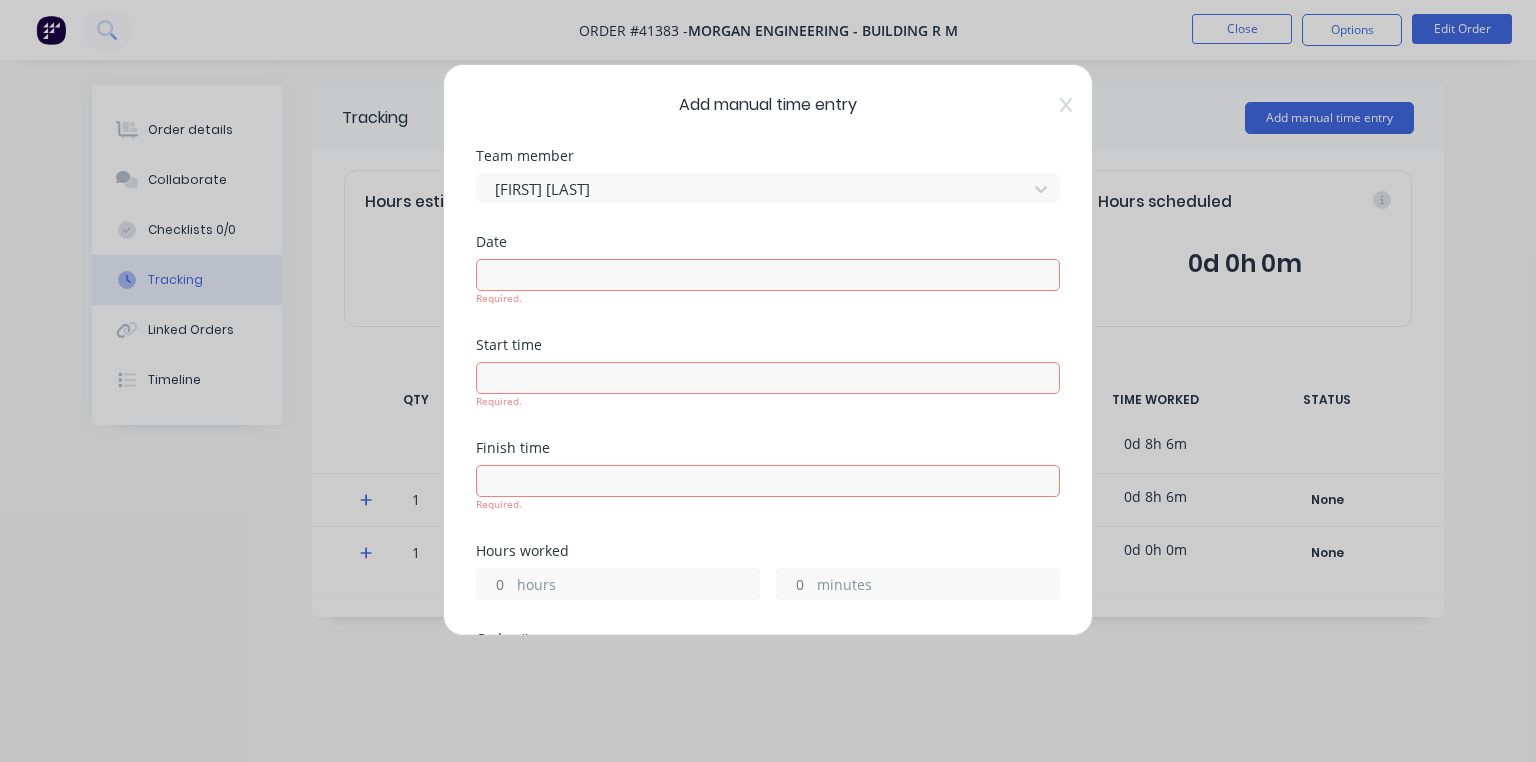 click at bounding box center (768, 275) 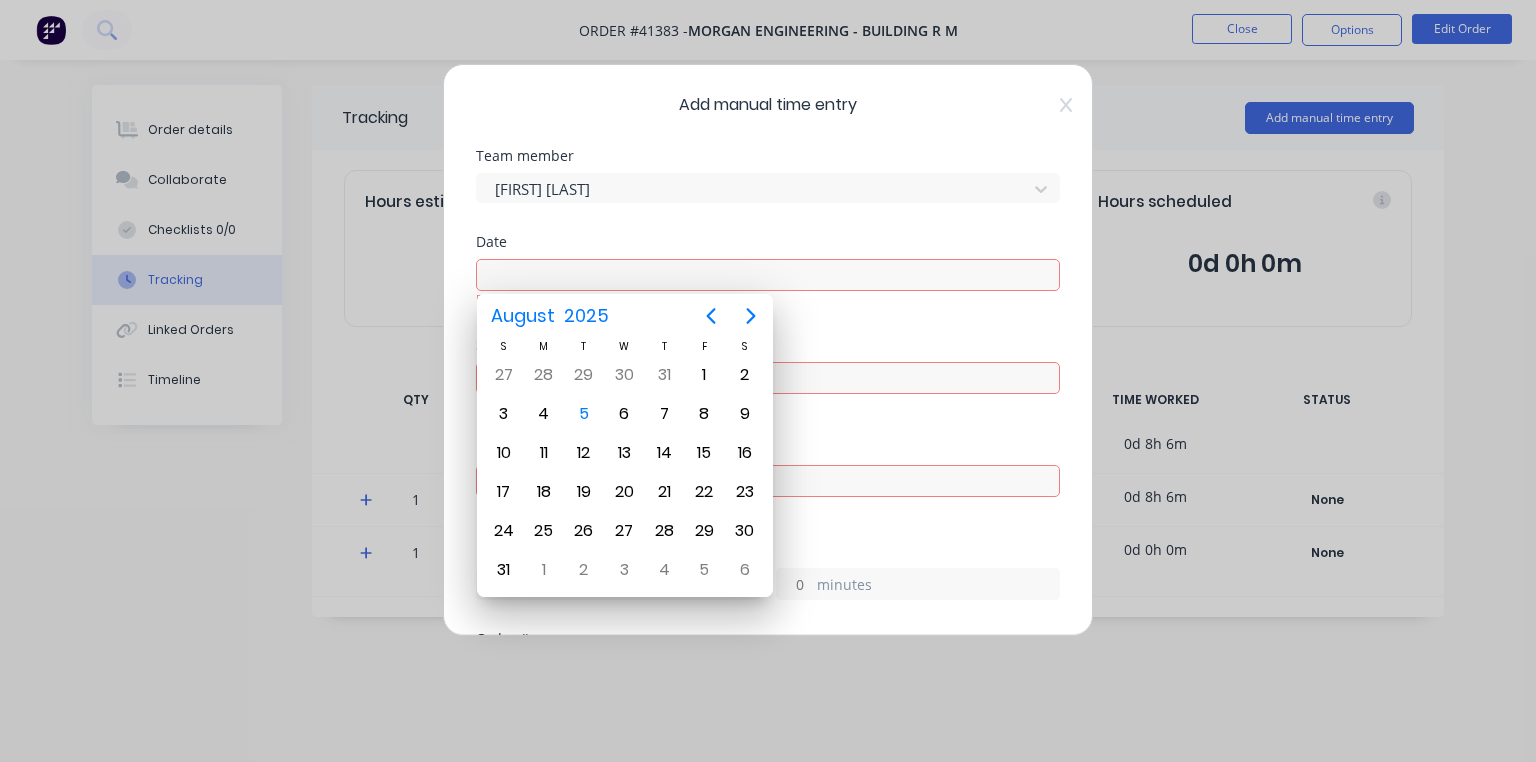 click on "5" at bounding box center [584, 414] 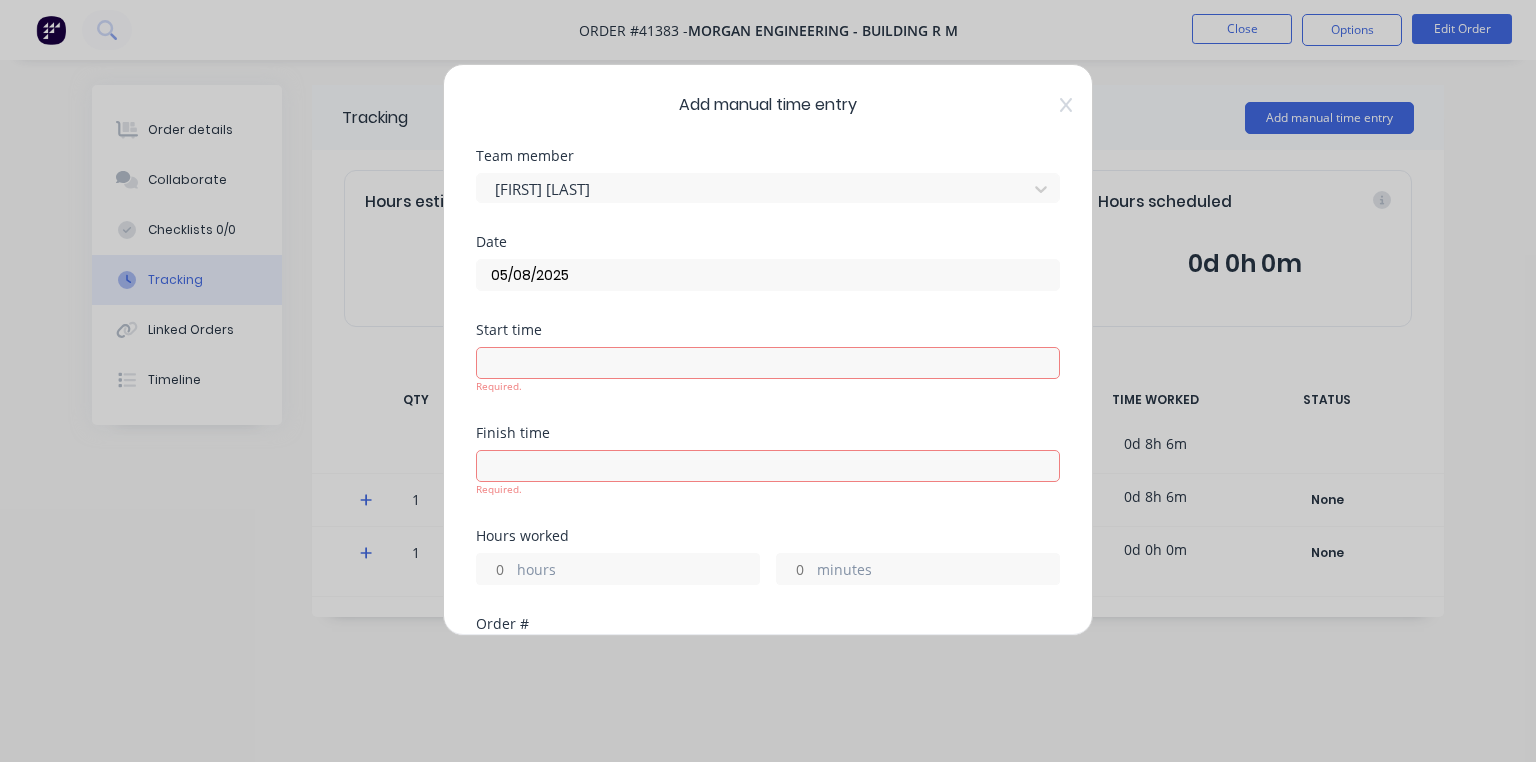 click at bounding box center [768, 363] 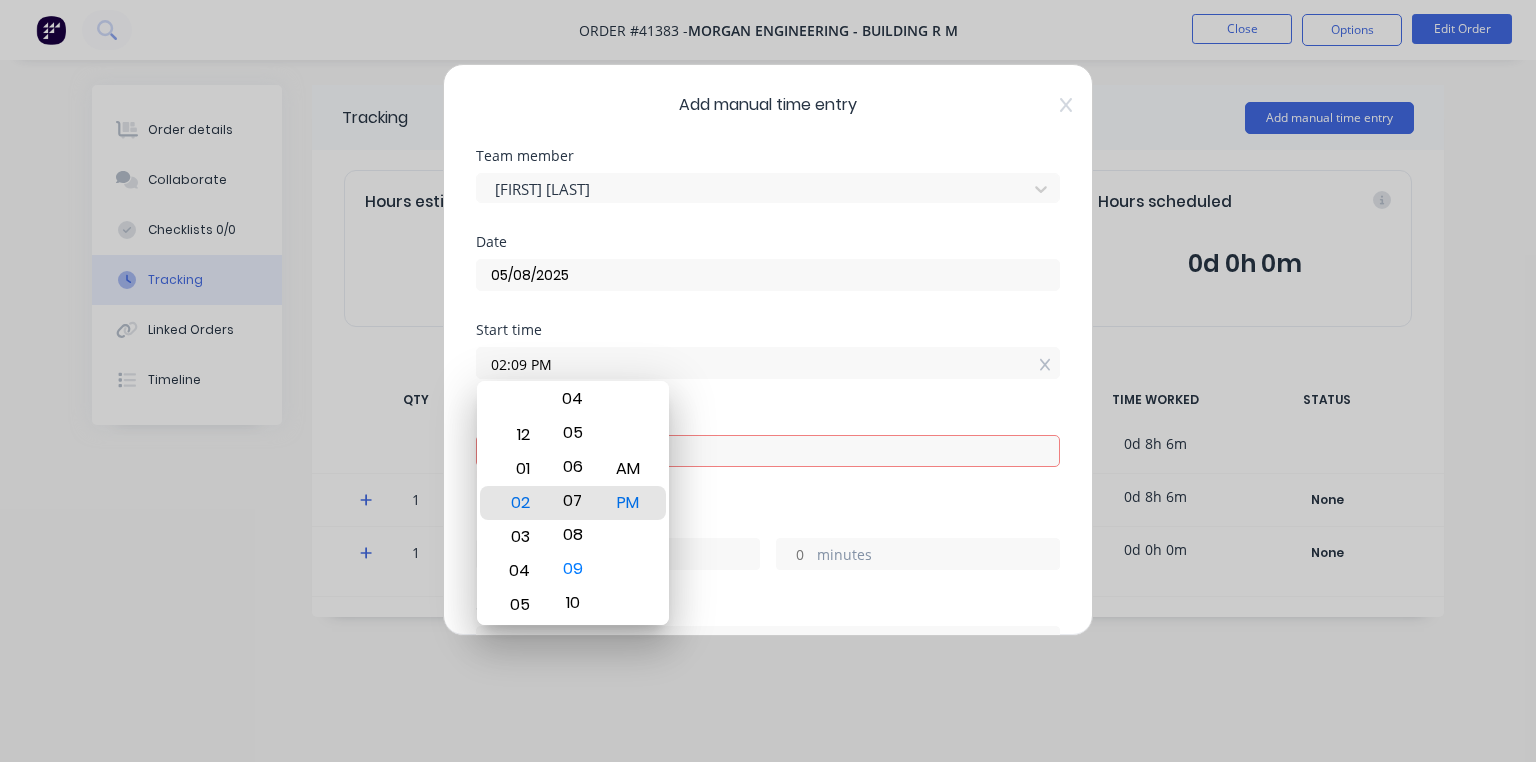 type on "02:07 PM" 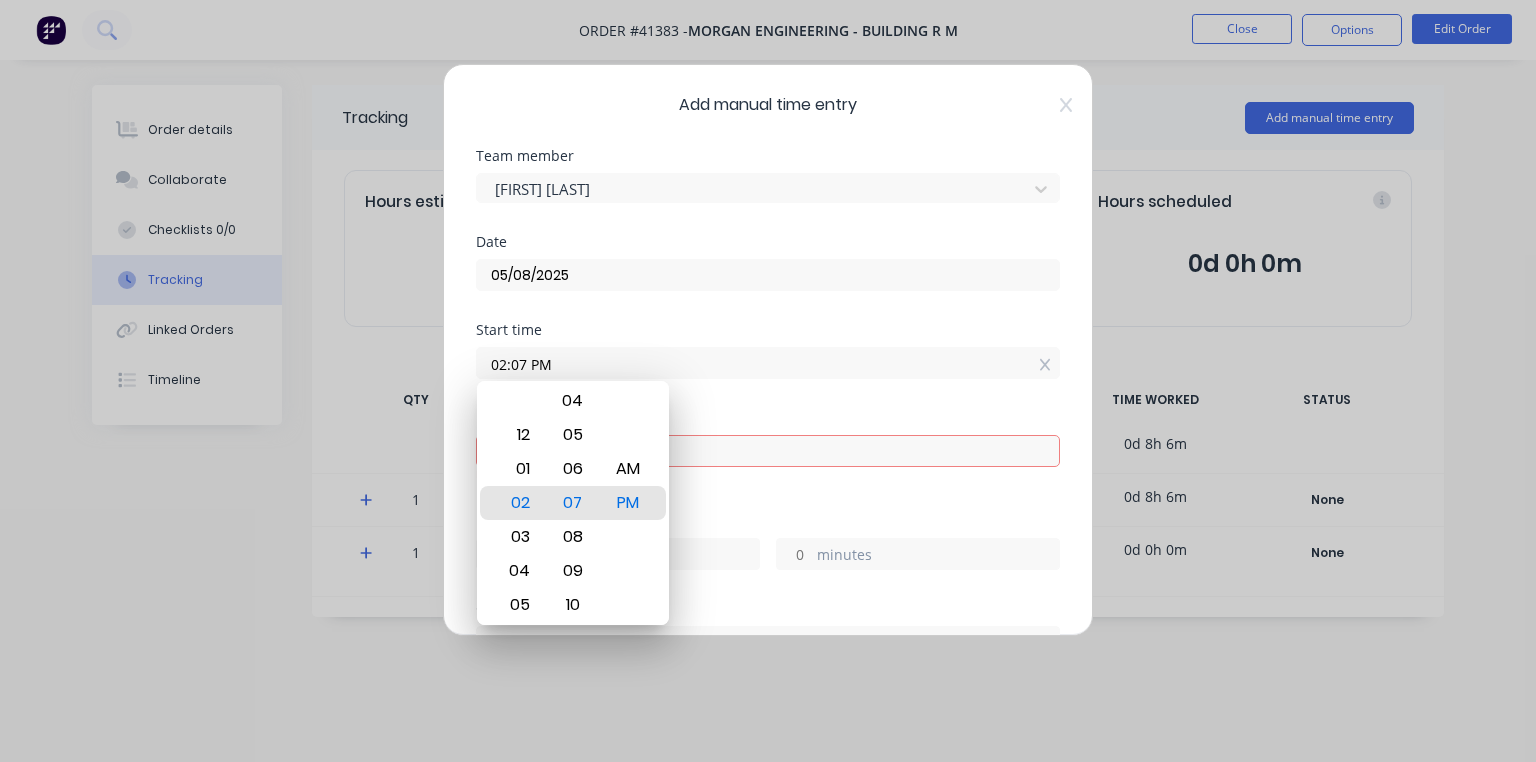 click on "Add manual time entry" at bounding box center (720, 1106) 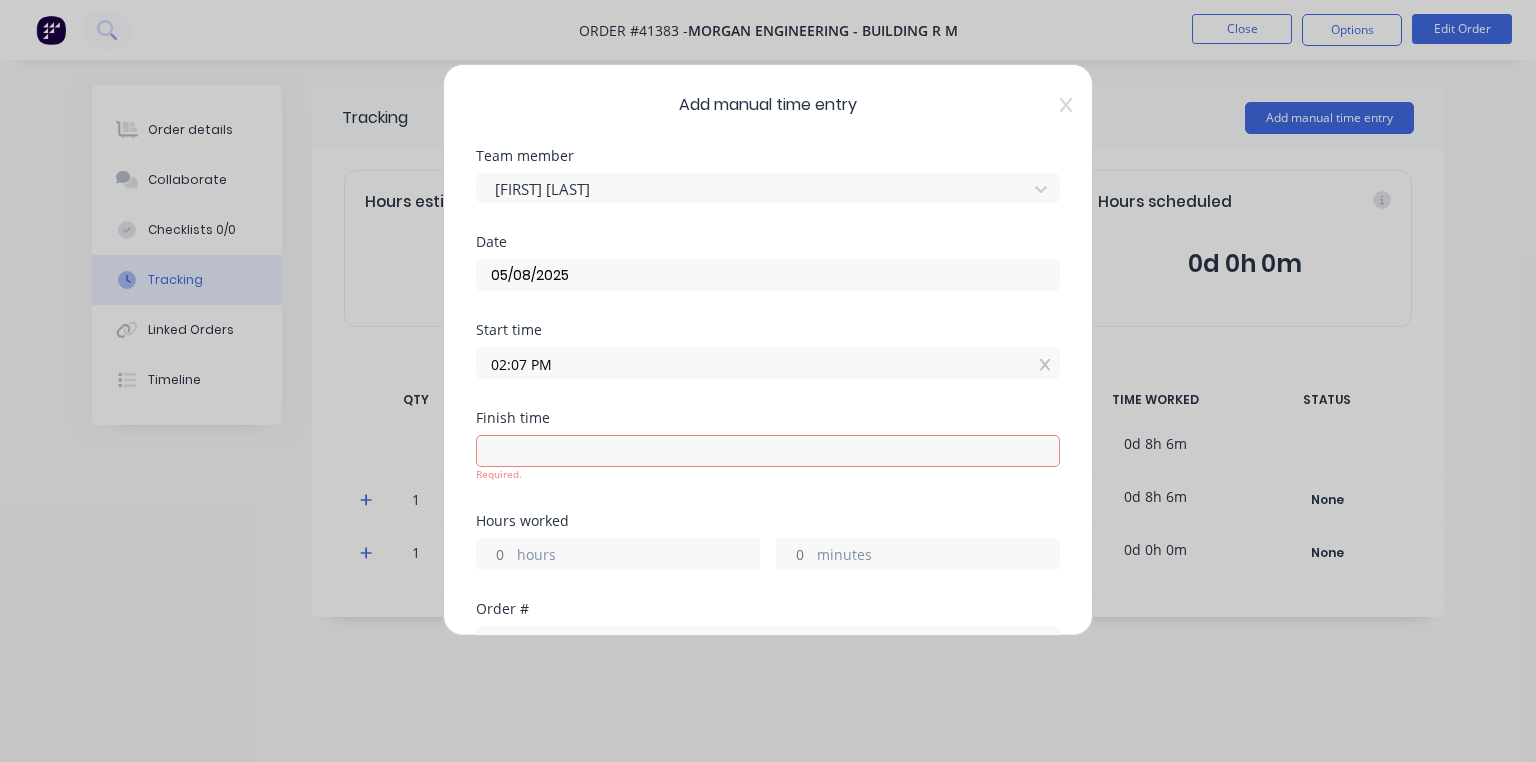 click at bounding box center (768, 451) 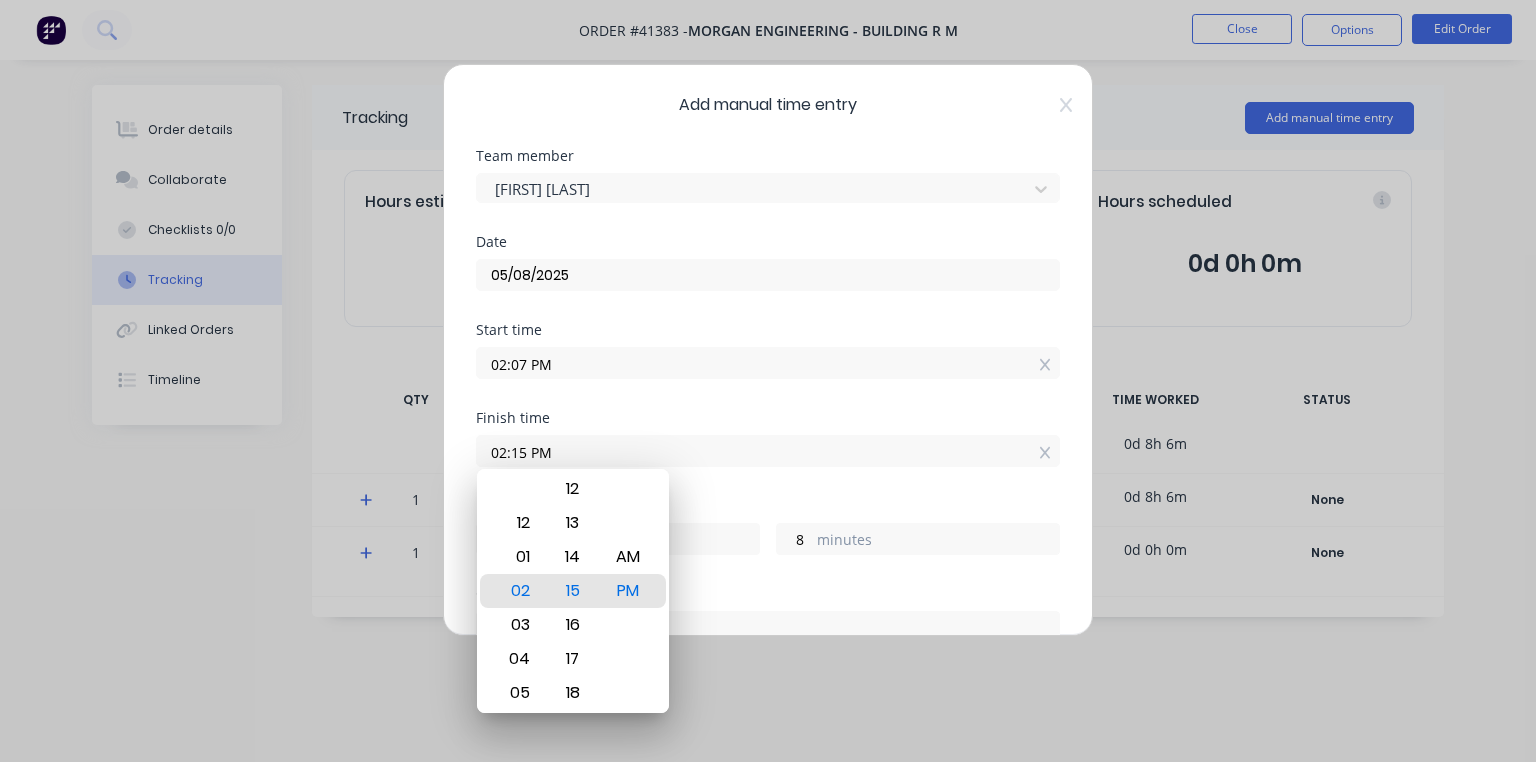 type on "02:20 PM" 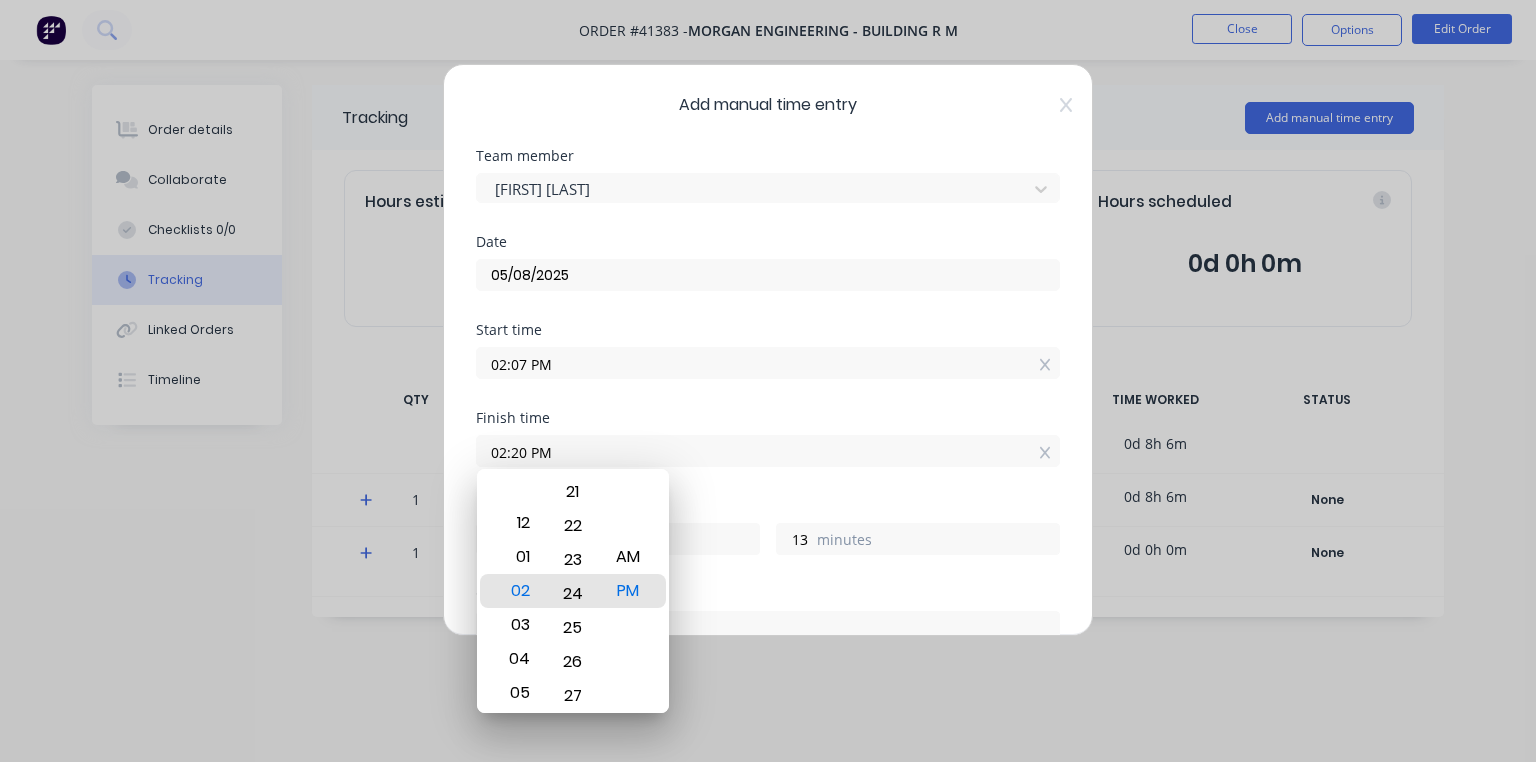 type on "02:25 PM" 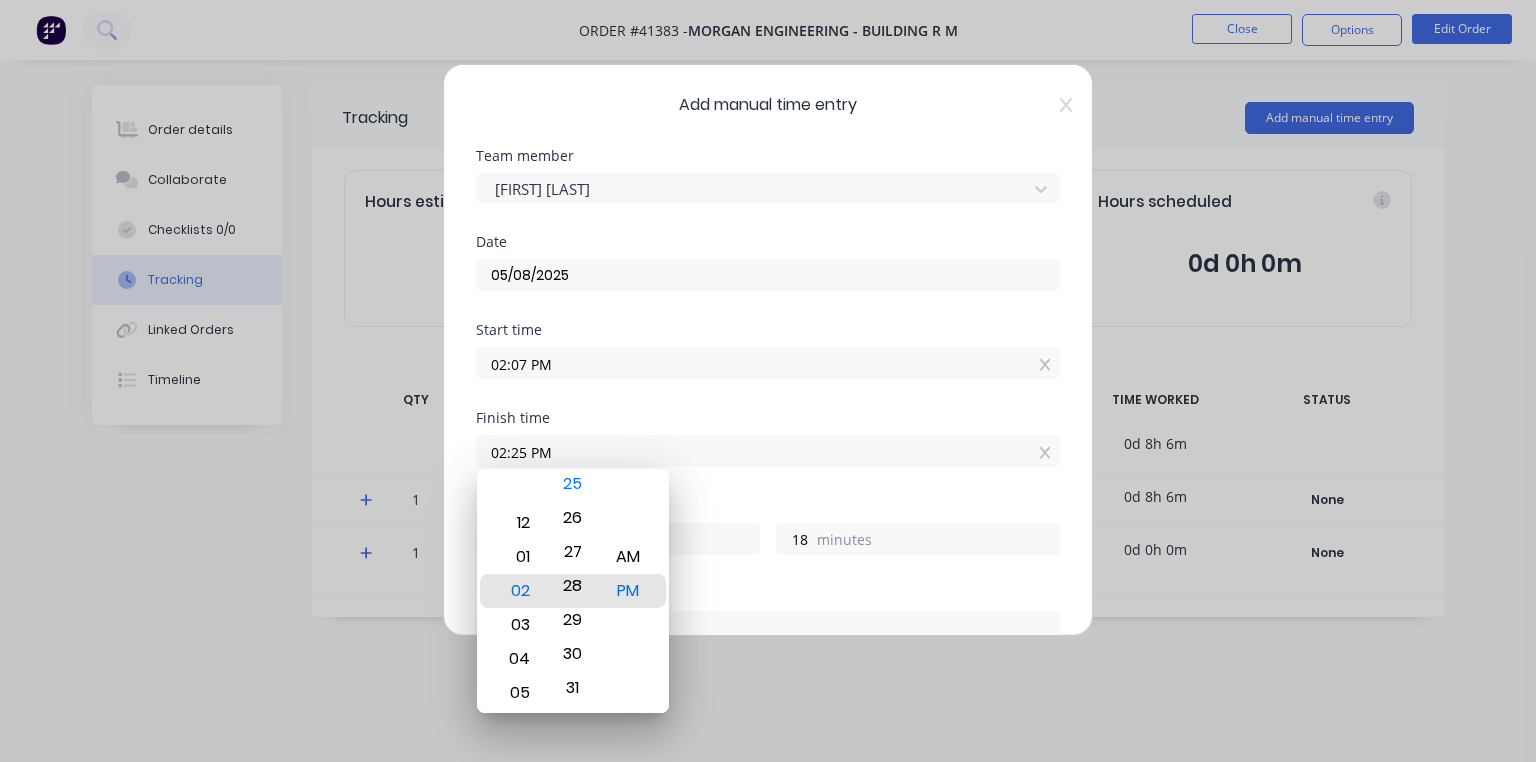 type on "02:30 PM" 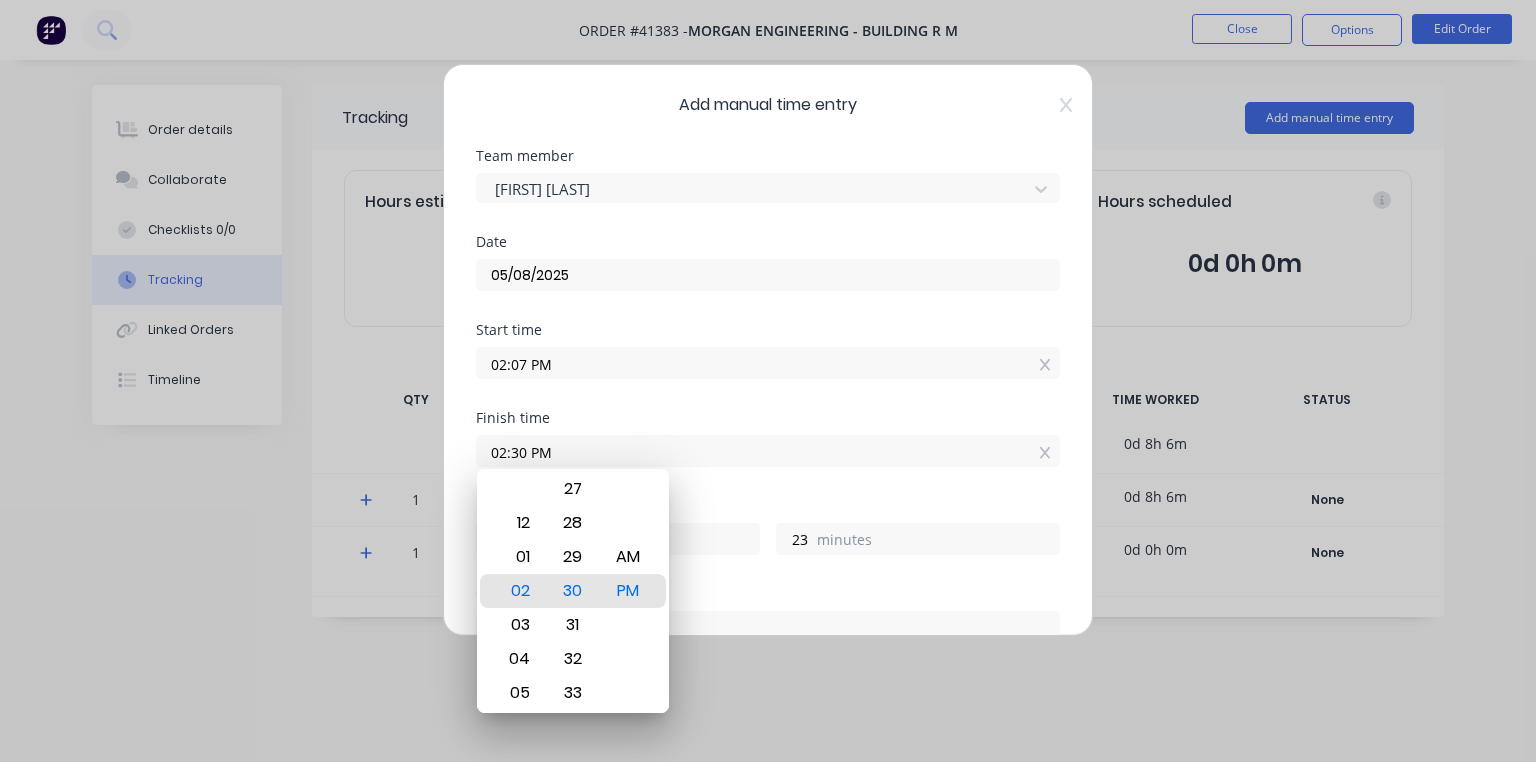 click on "Add manual time entry" at bounding box center [720, 1091] 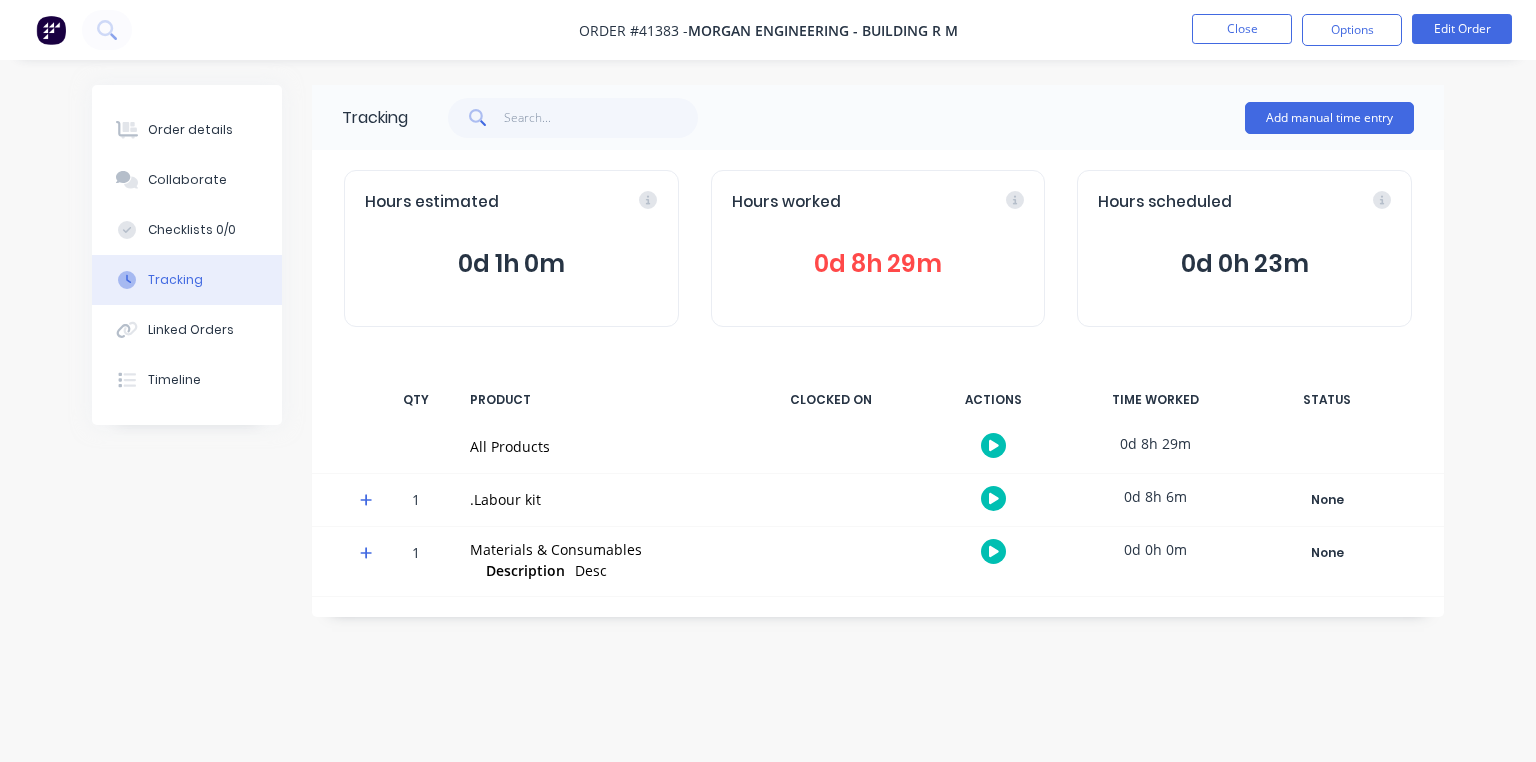 click on "0d 8h 29m" at bounding box center [878, 264] 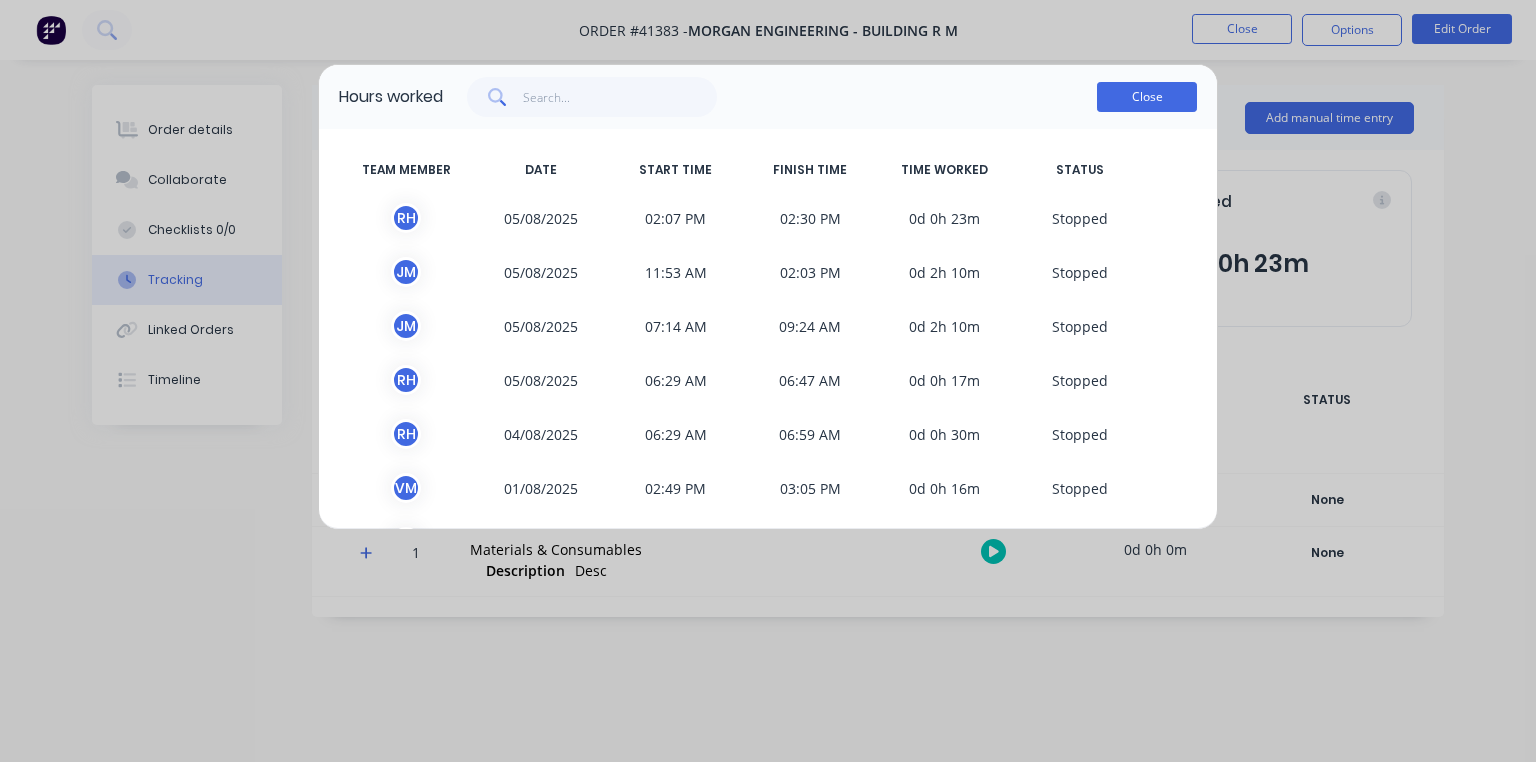click on "Close" at bounding box center (1147, 97) 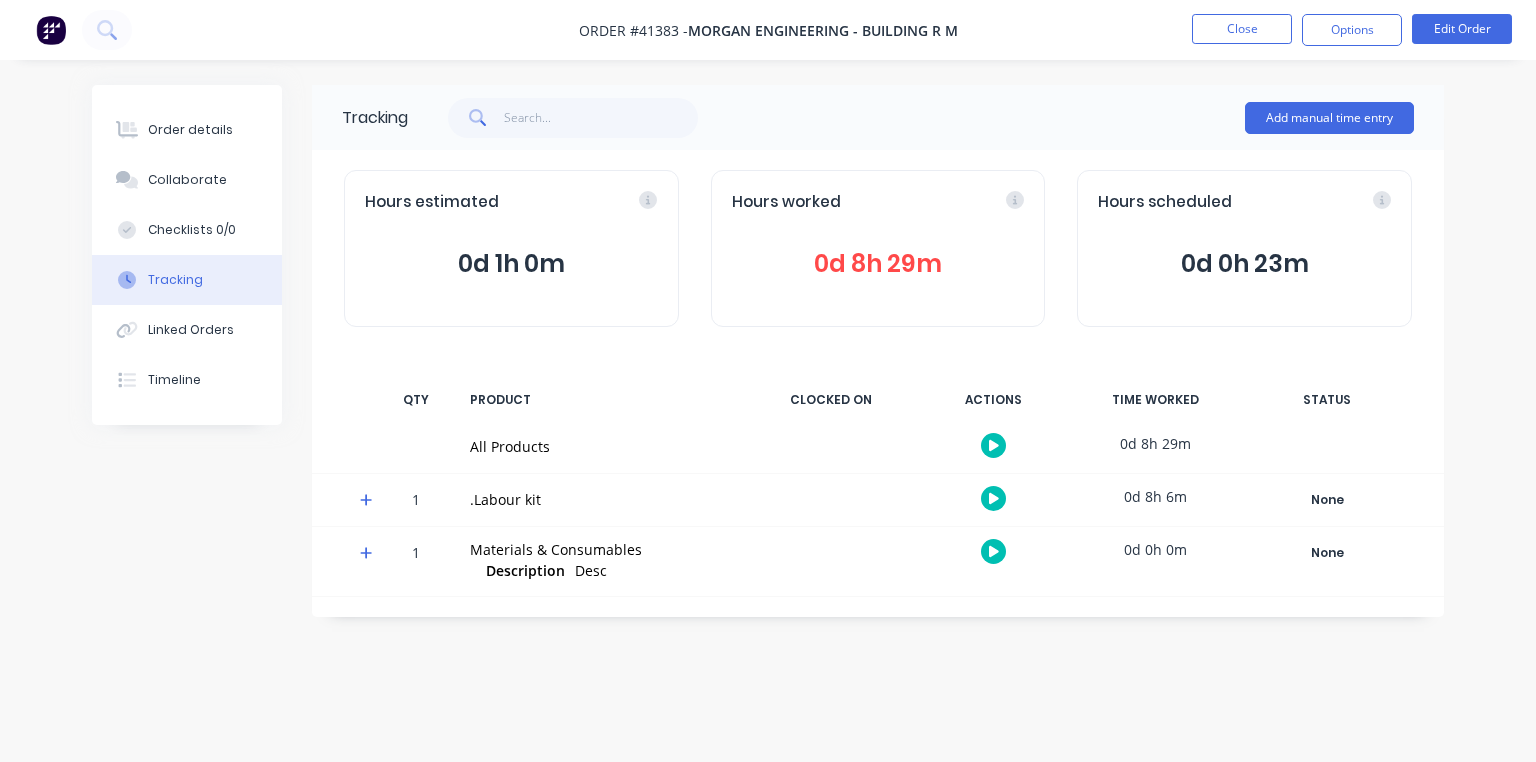 click at bounding box center (51, 30) 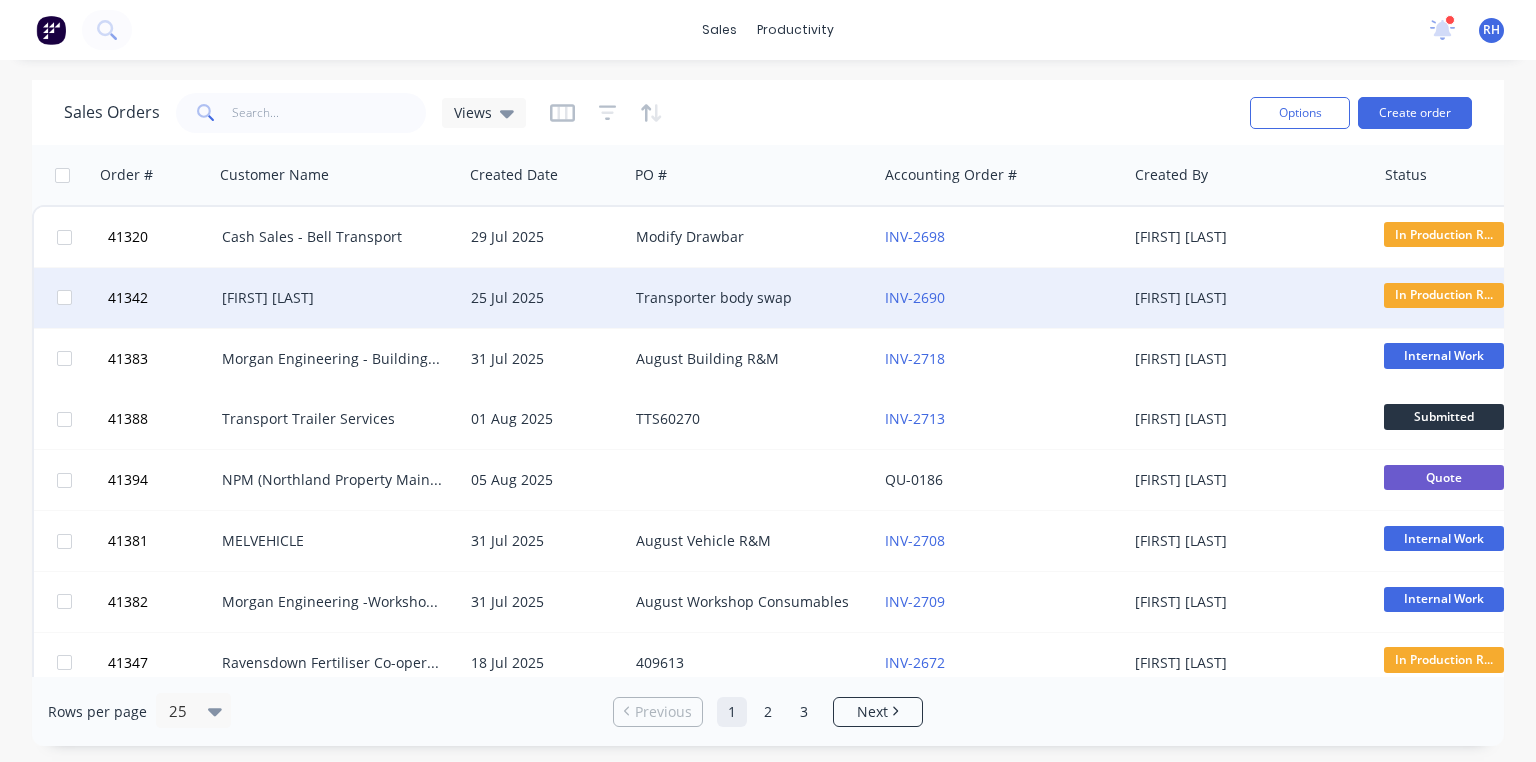 click on "[FIRST] [LAST]" at bounding box center (333, 298) 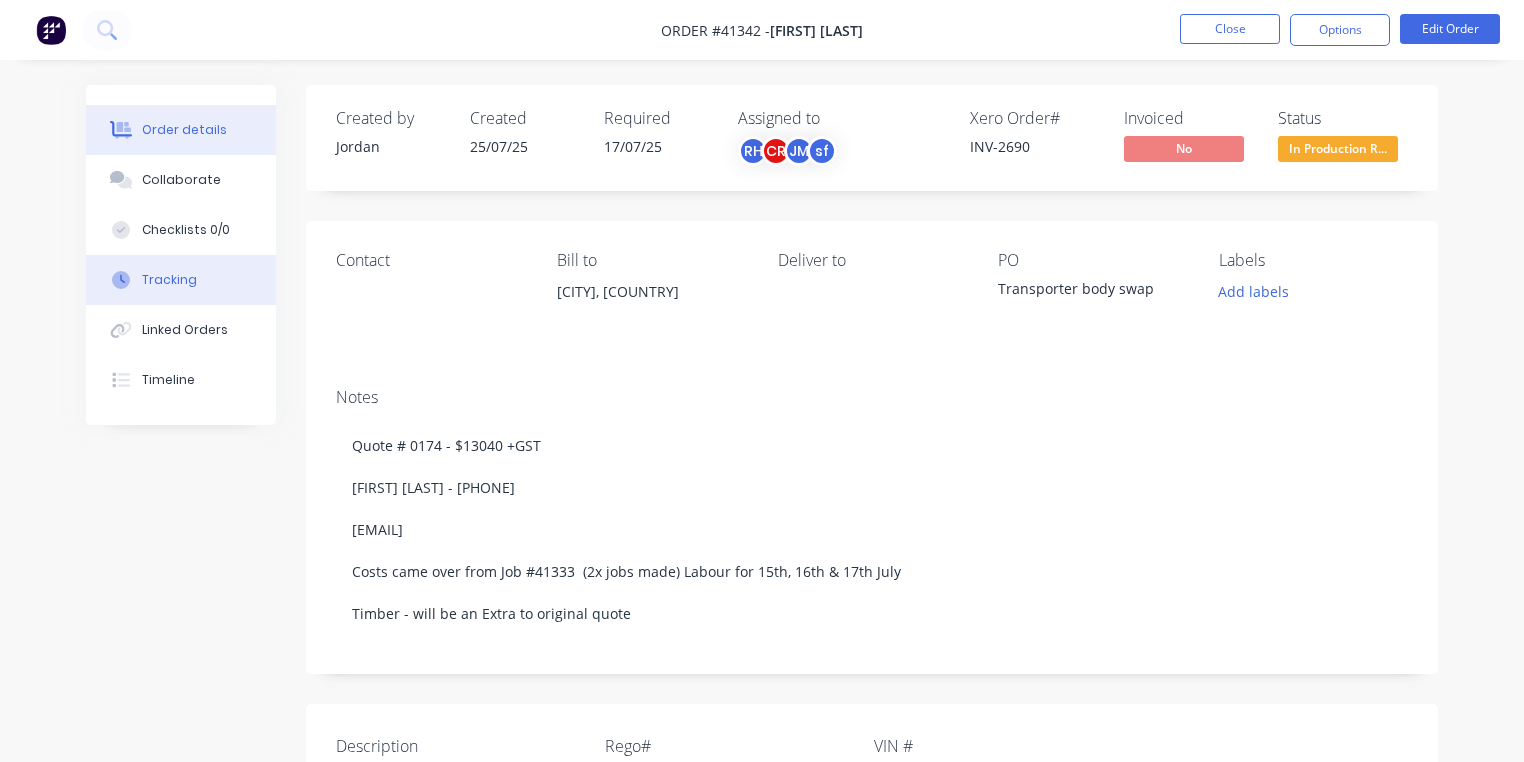 click on "Tracking" at bounding box center (169, 280) 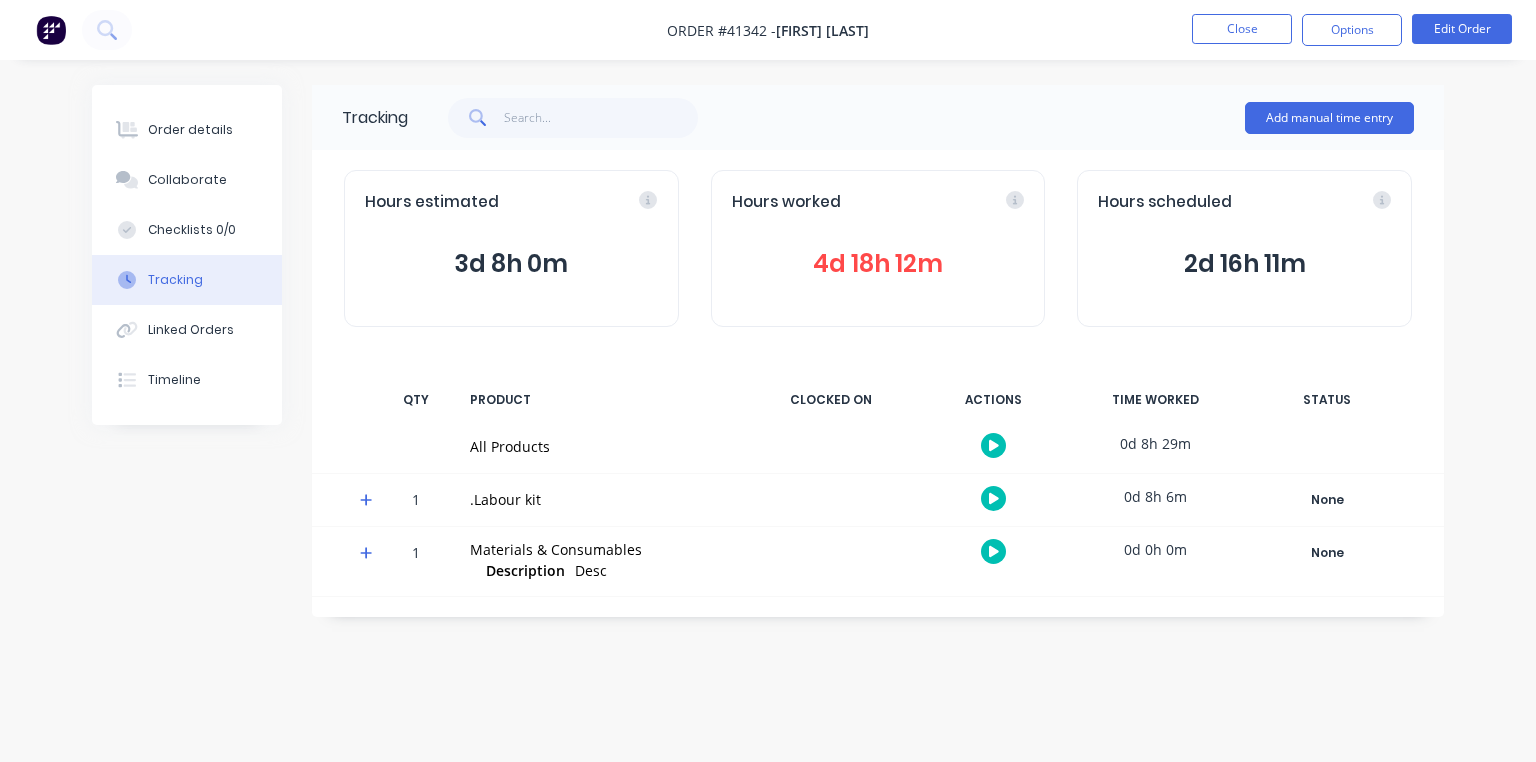 click at bounding box center [370, 503] 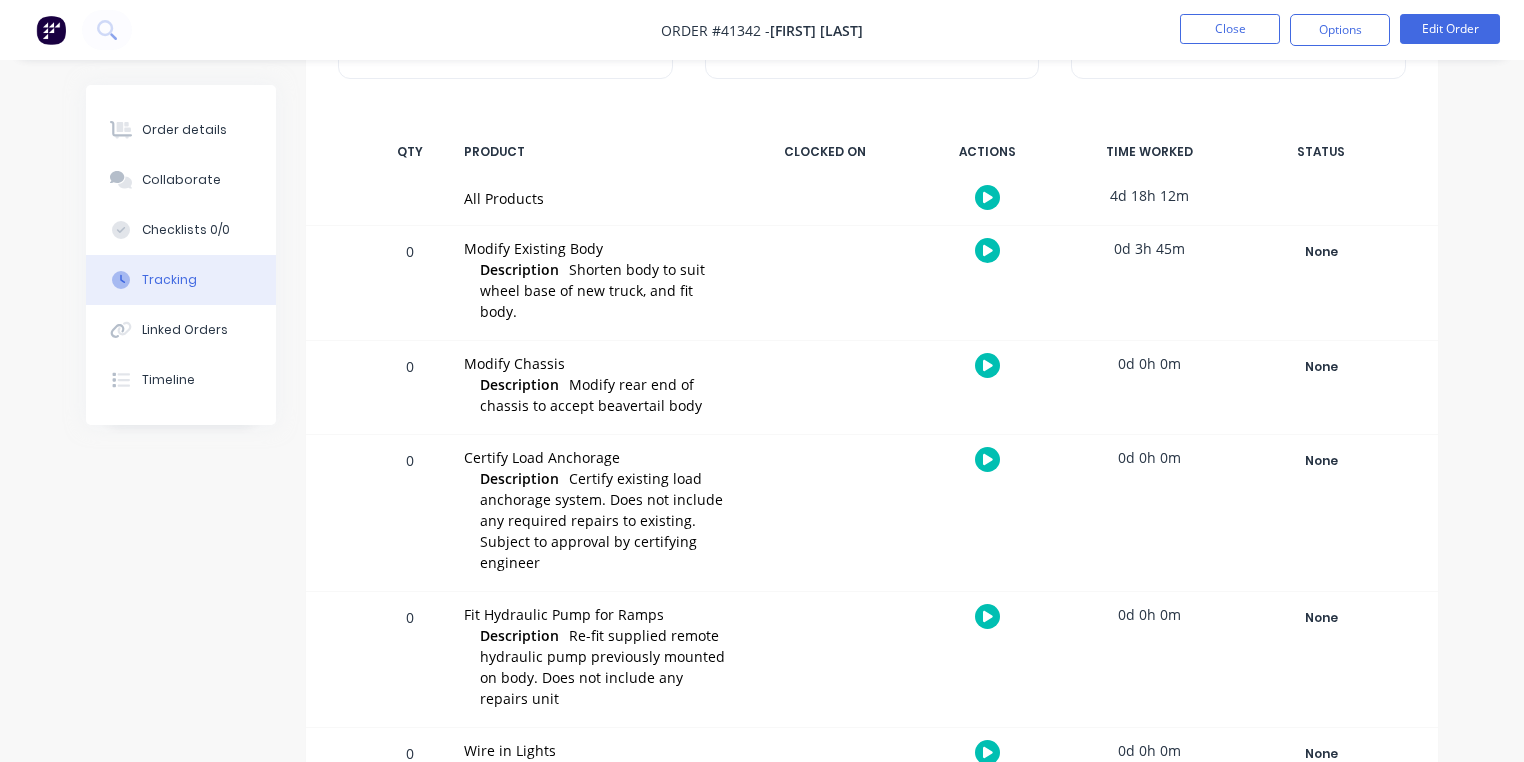 scroll, scrollTop: 471, scrollLeft: 0, axis: vertical 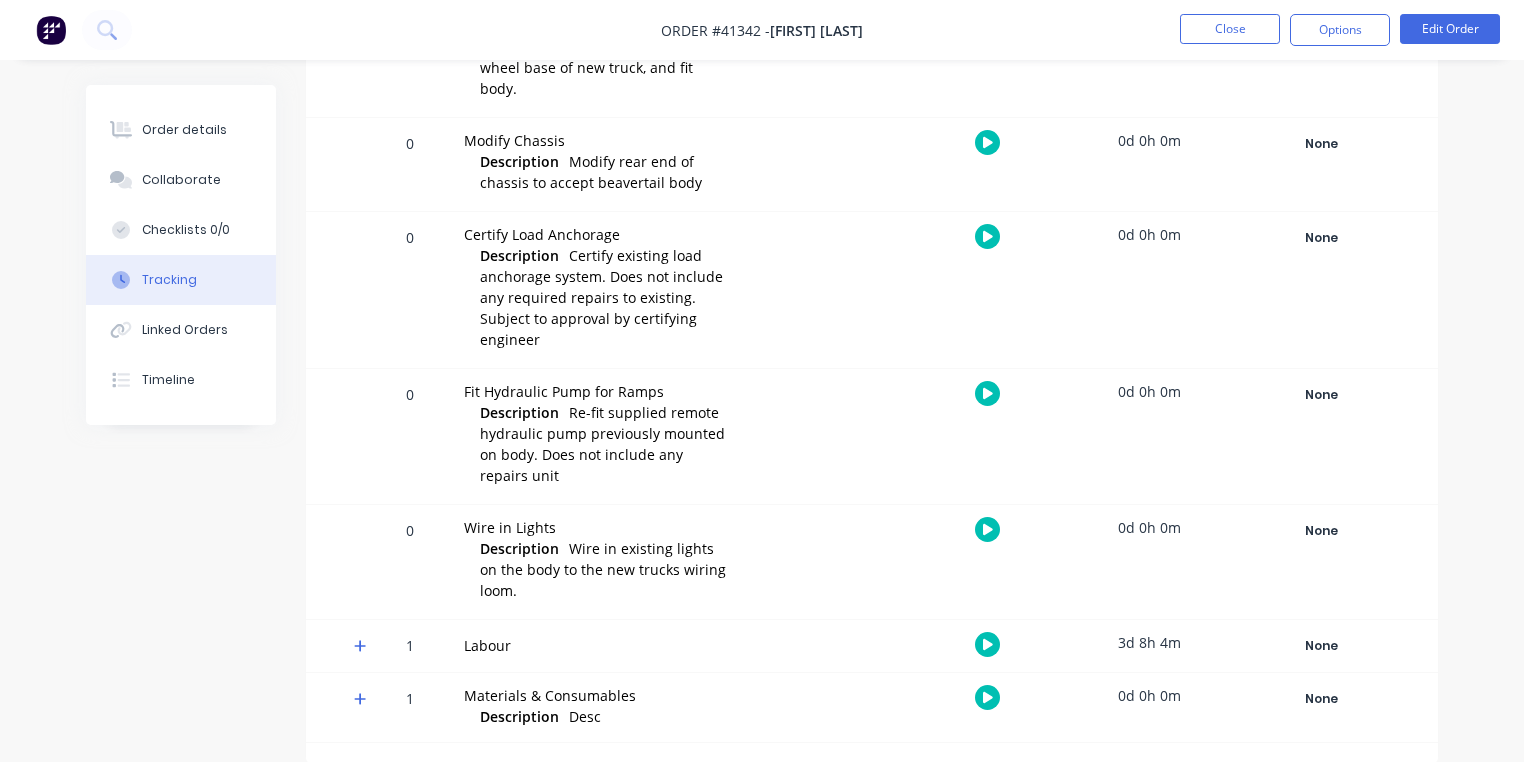 click 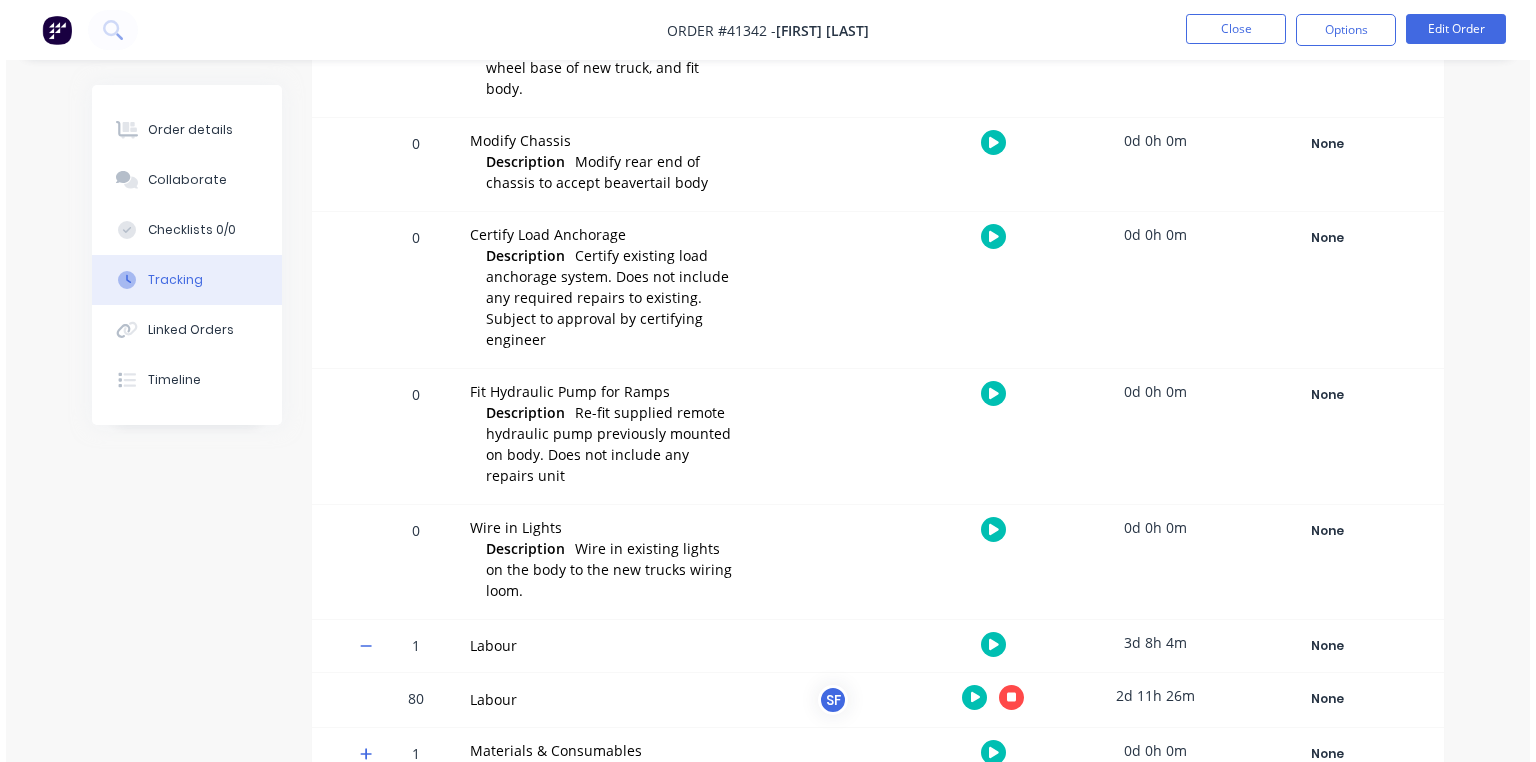 scroll, scrollTop: 526, scrollLeft: 0, axis: vertical 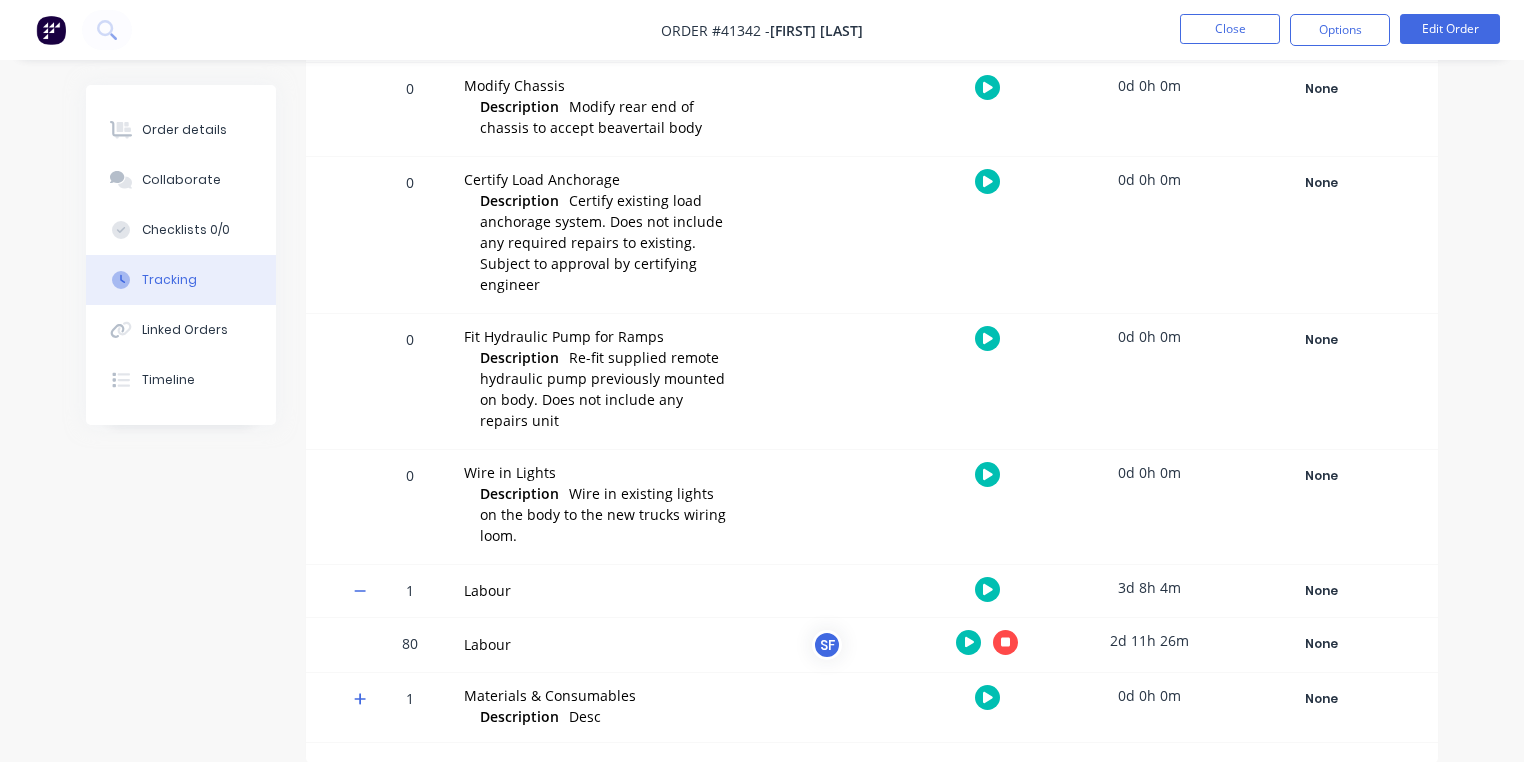 click 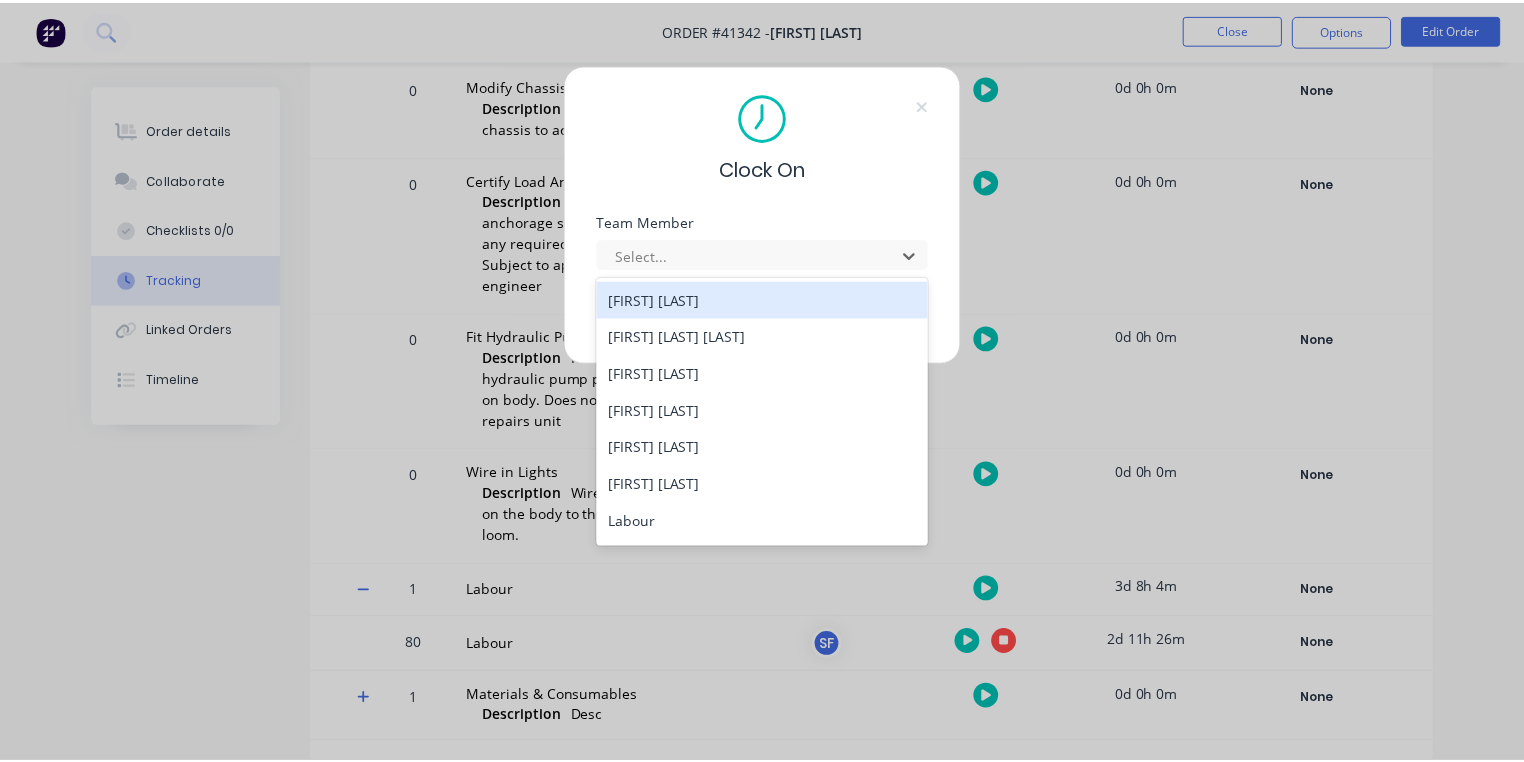 scroll, scrollTop: 256, scrollLeft: 0, axis: vertical 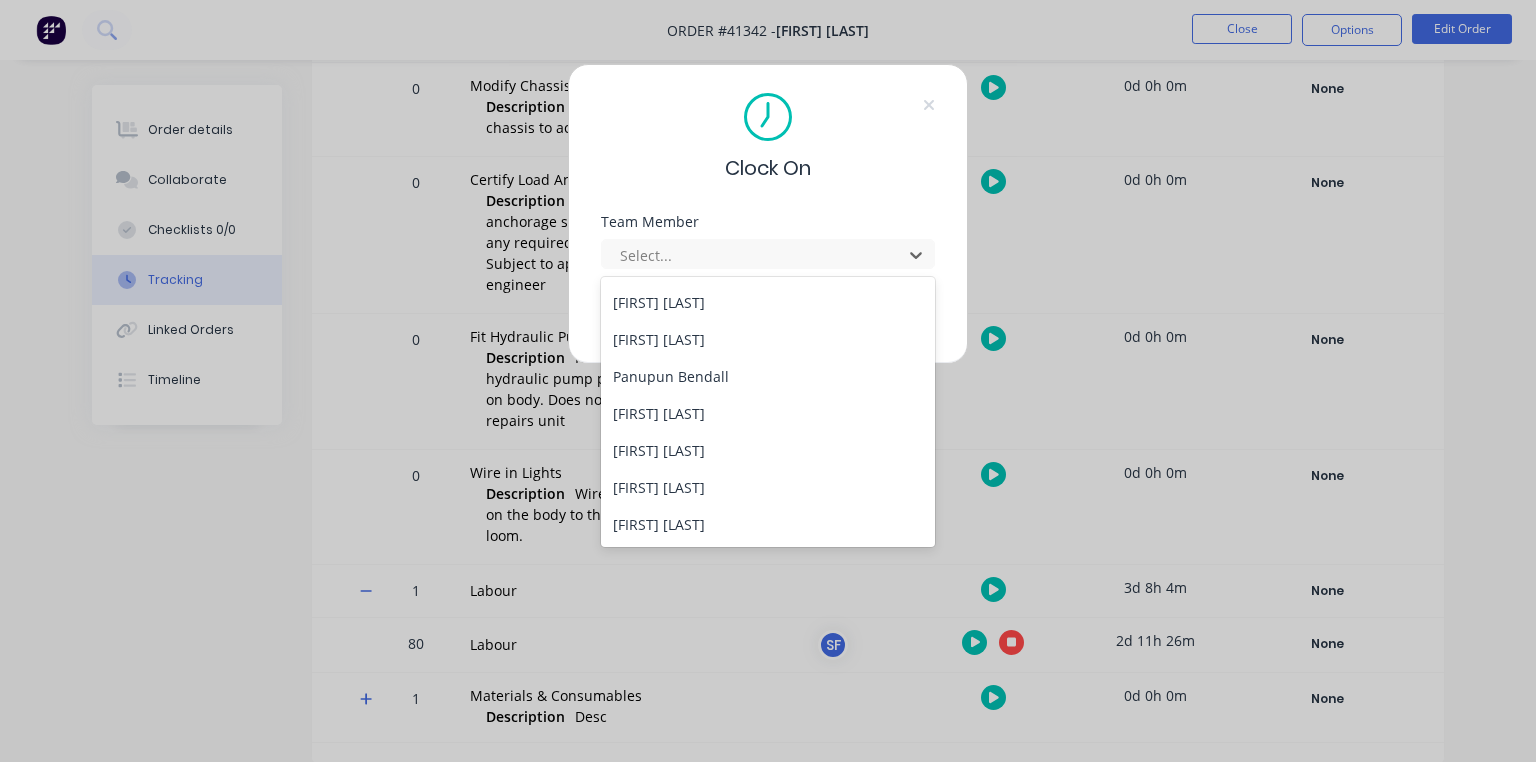 click on "[FIRST] [LAST]" at bounding box center (768, 413) 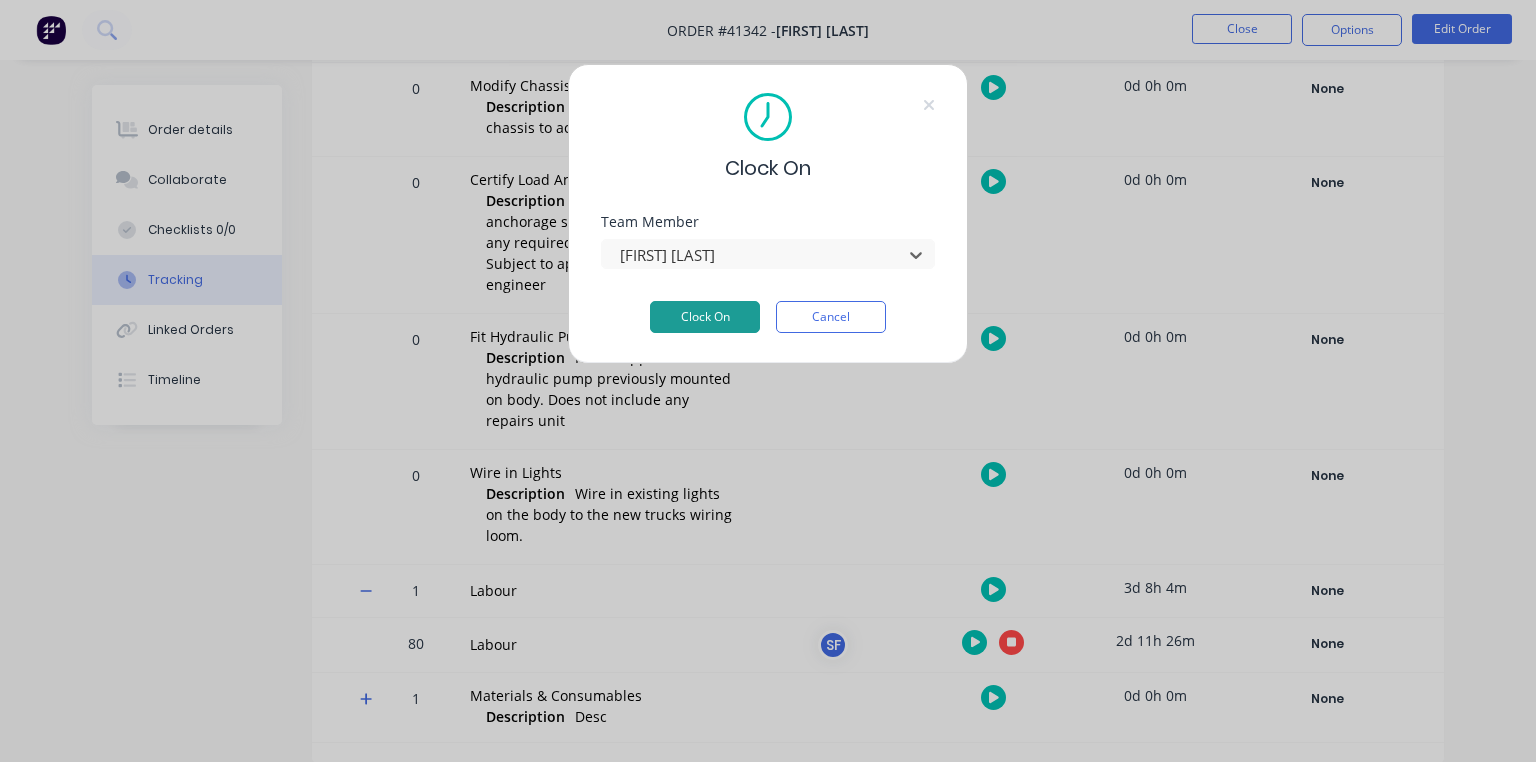 click on "Clock On" at bounding box center [705, 317] 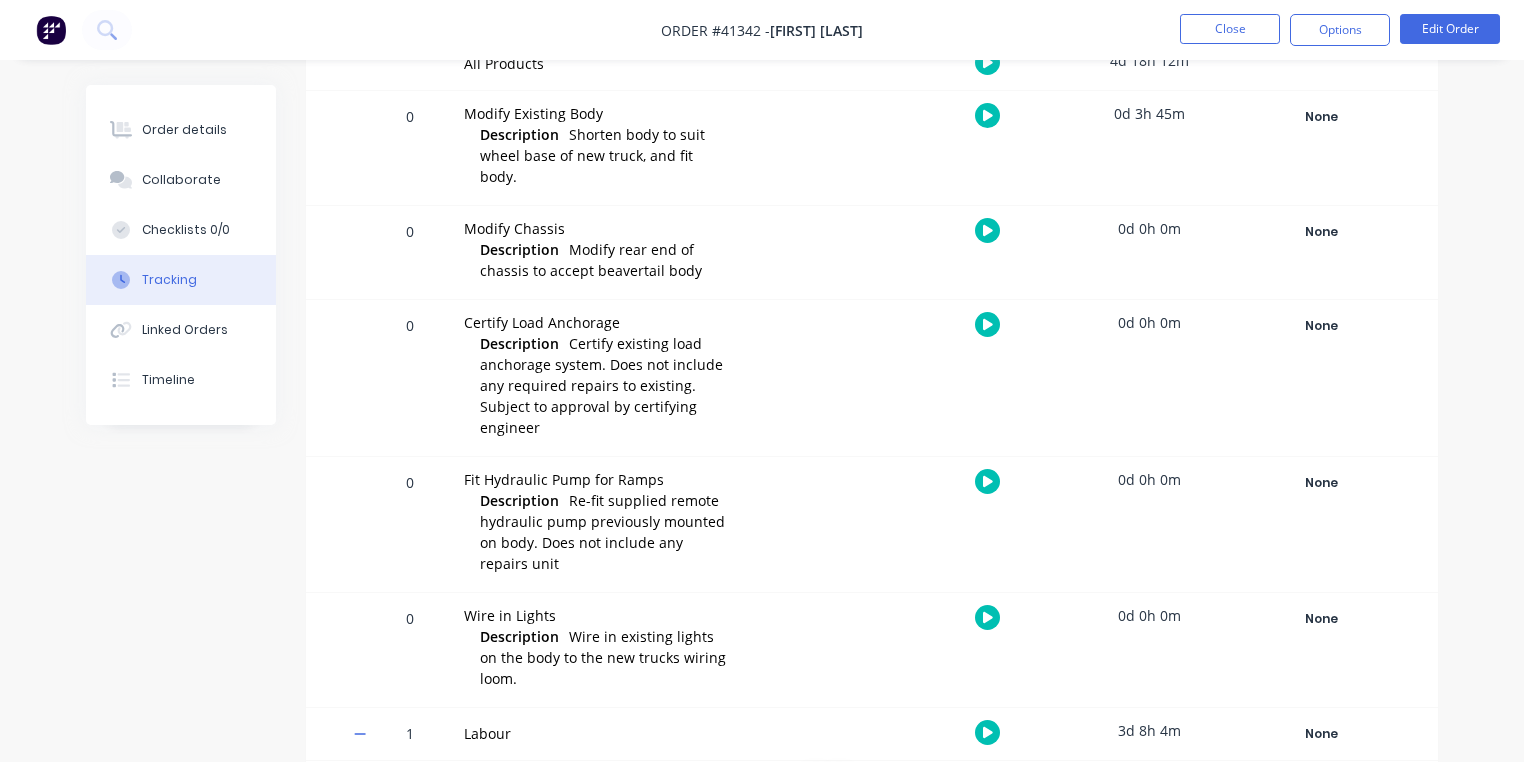 scroll, scrollTop: 0, scrollLeft: 0, axis: both 